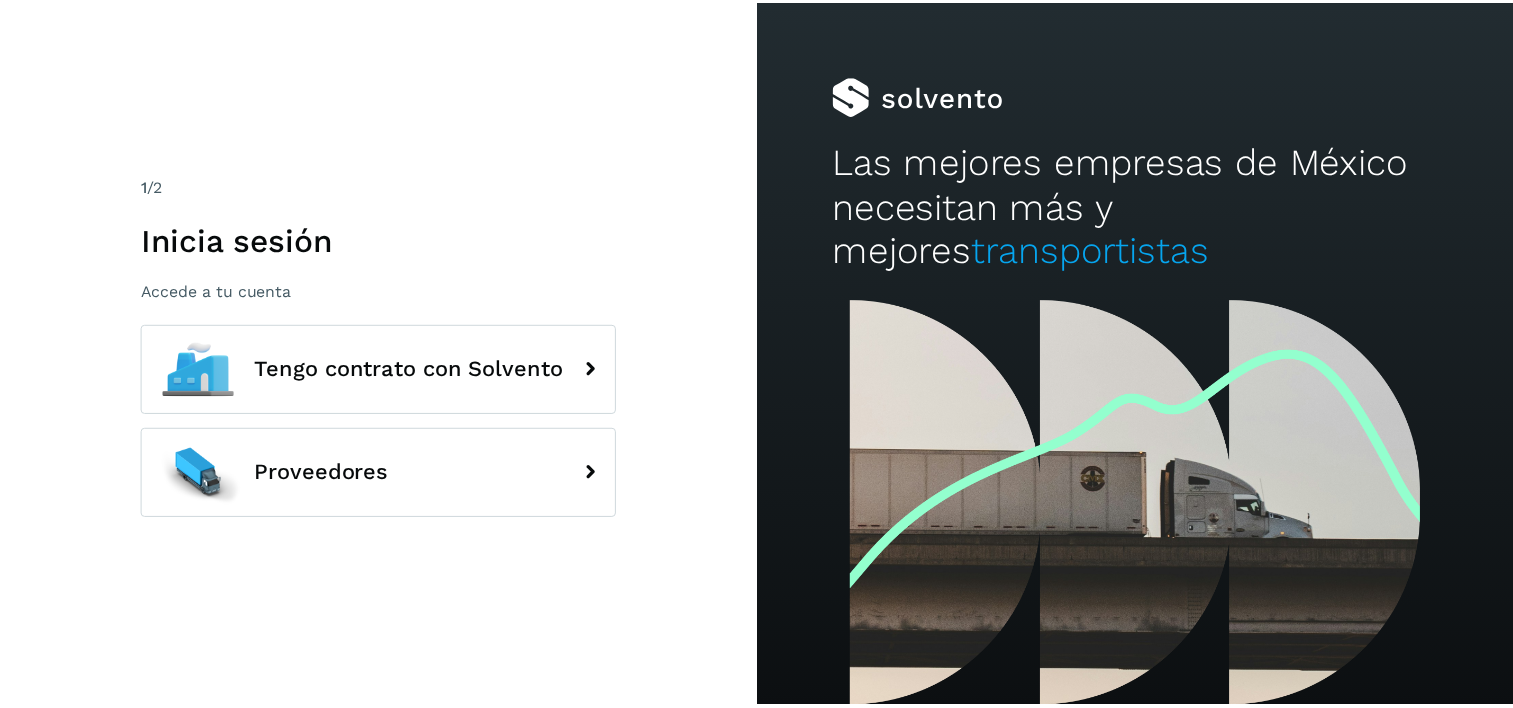 scroll, scrollTop: 0, scrollLeft: 0, axis: both 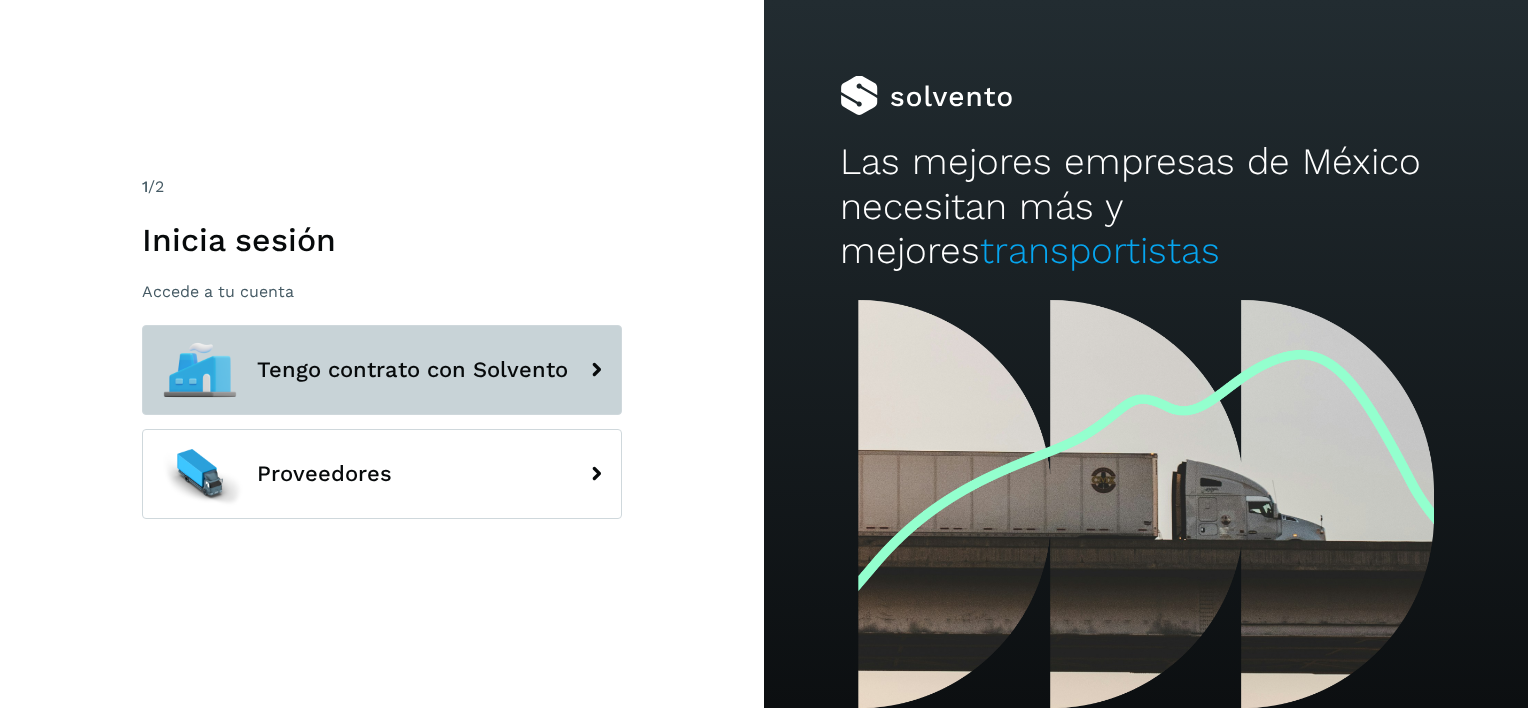 click on "Tengo contrato con Solvento" at bounding box center [382, 370] 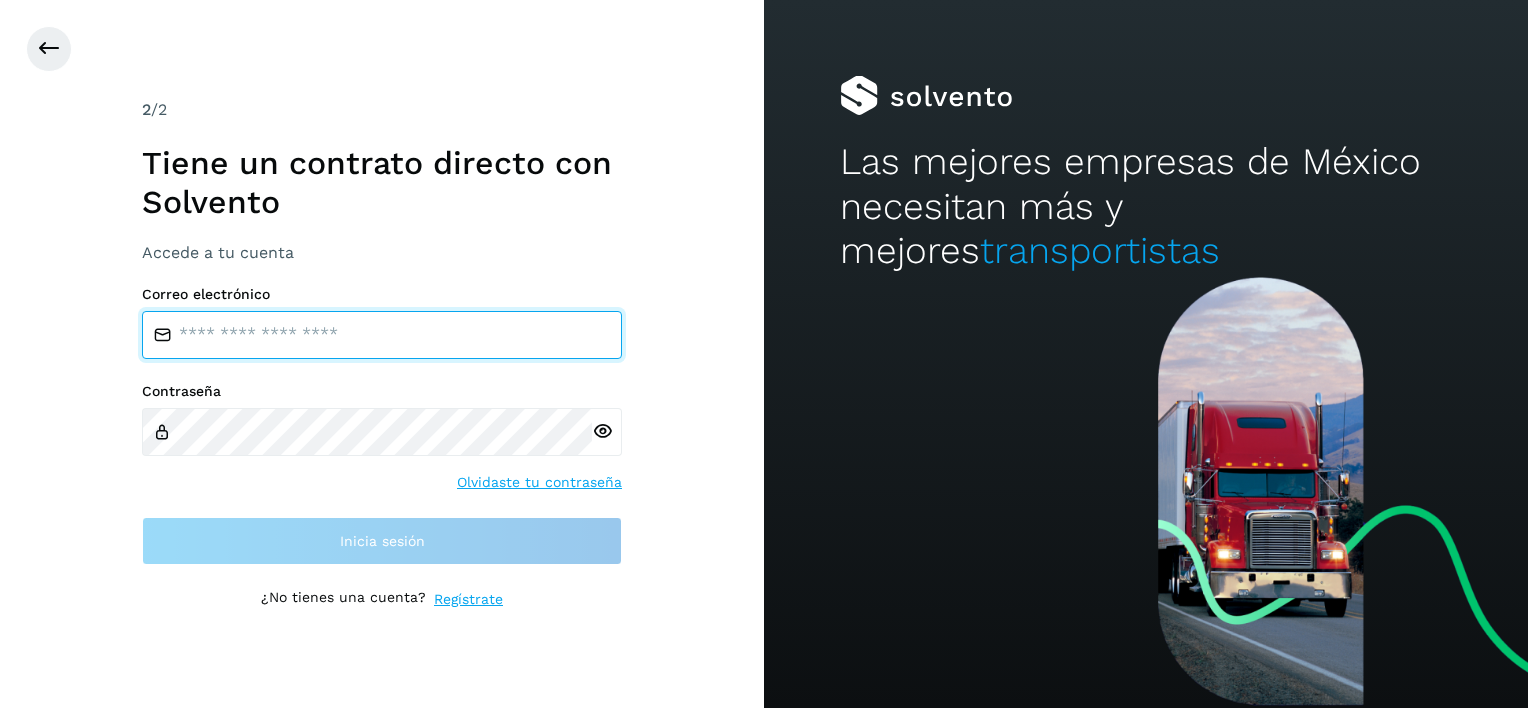 type on "**********" 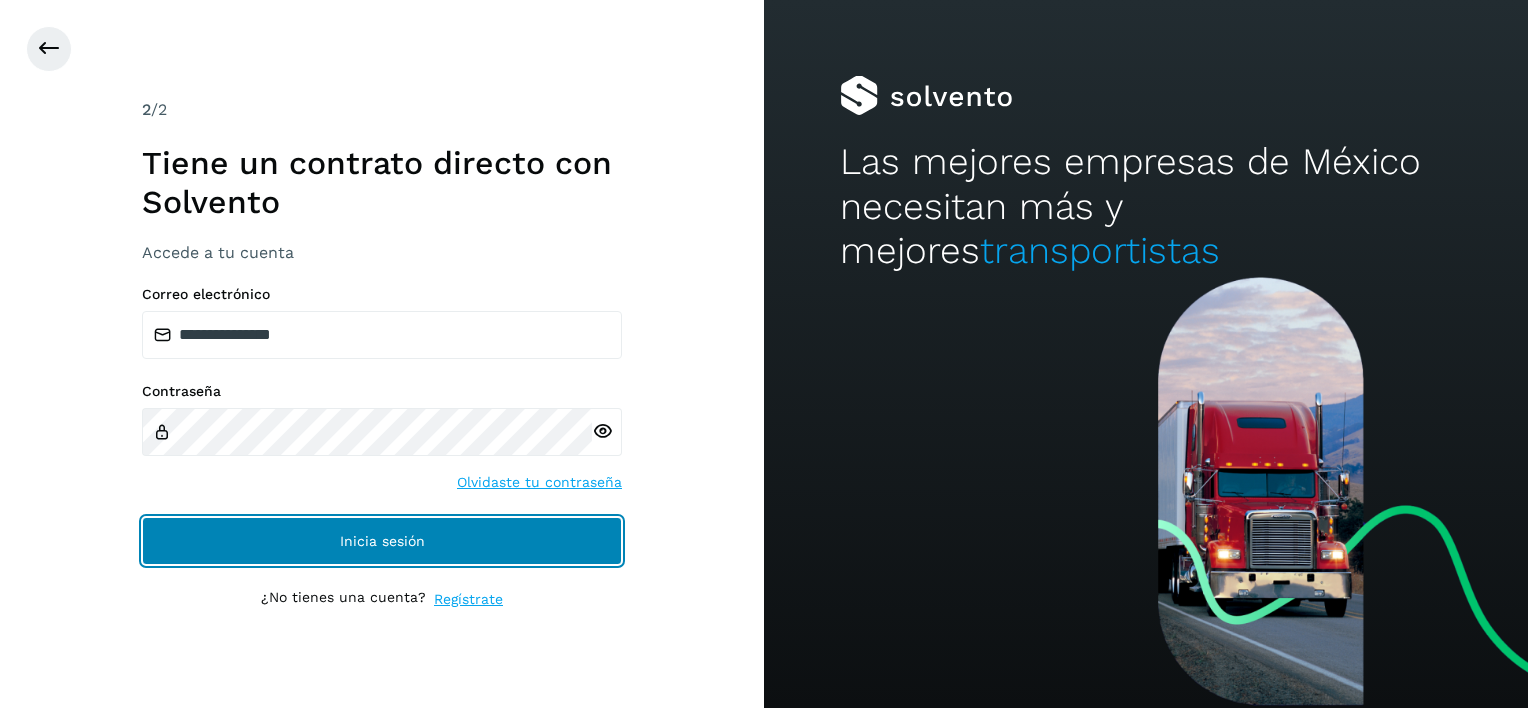 click on "Inicia sesión" at bounding box center [382, 541] 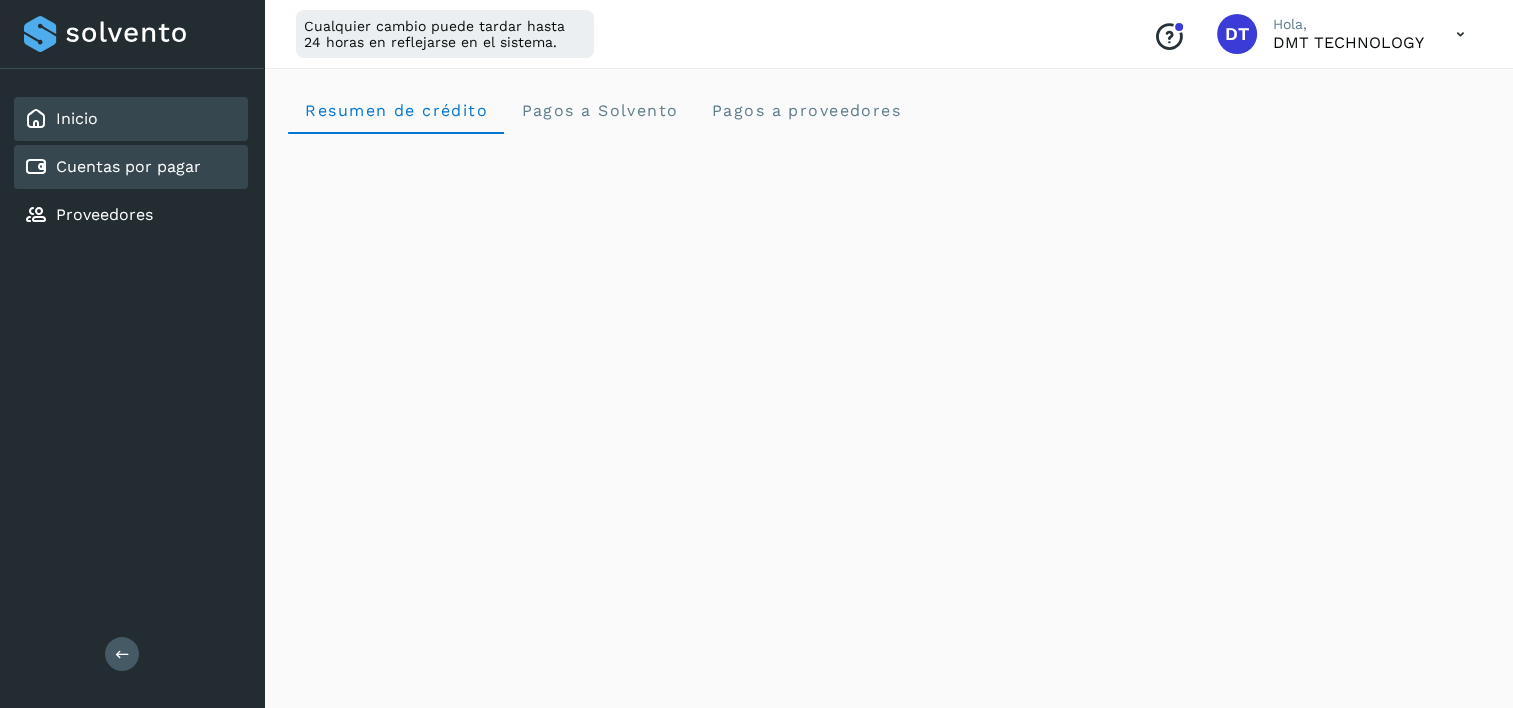 click on "Cuentas por pagar" at bounding box center (112, 167) 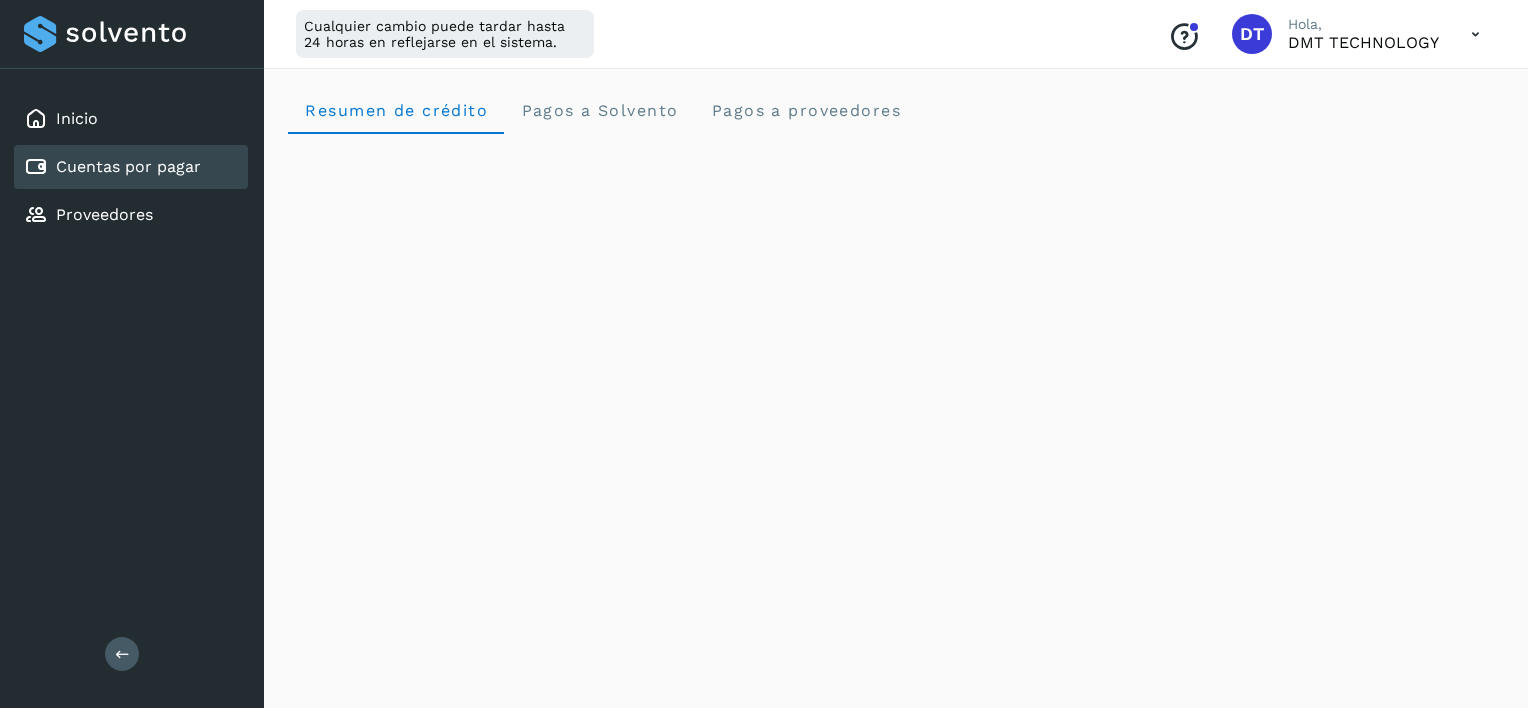 click on "Cuentas por pagar" at bounding box center (128, 166) 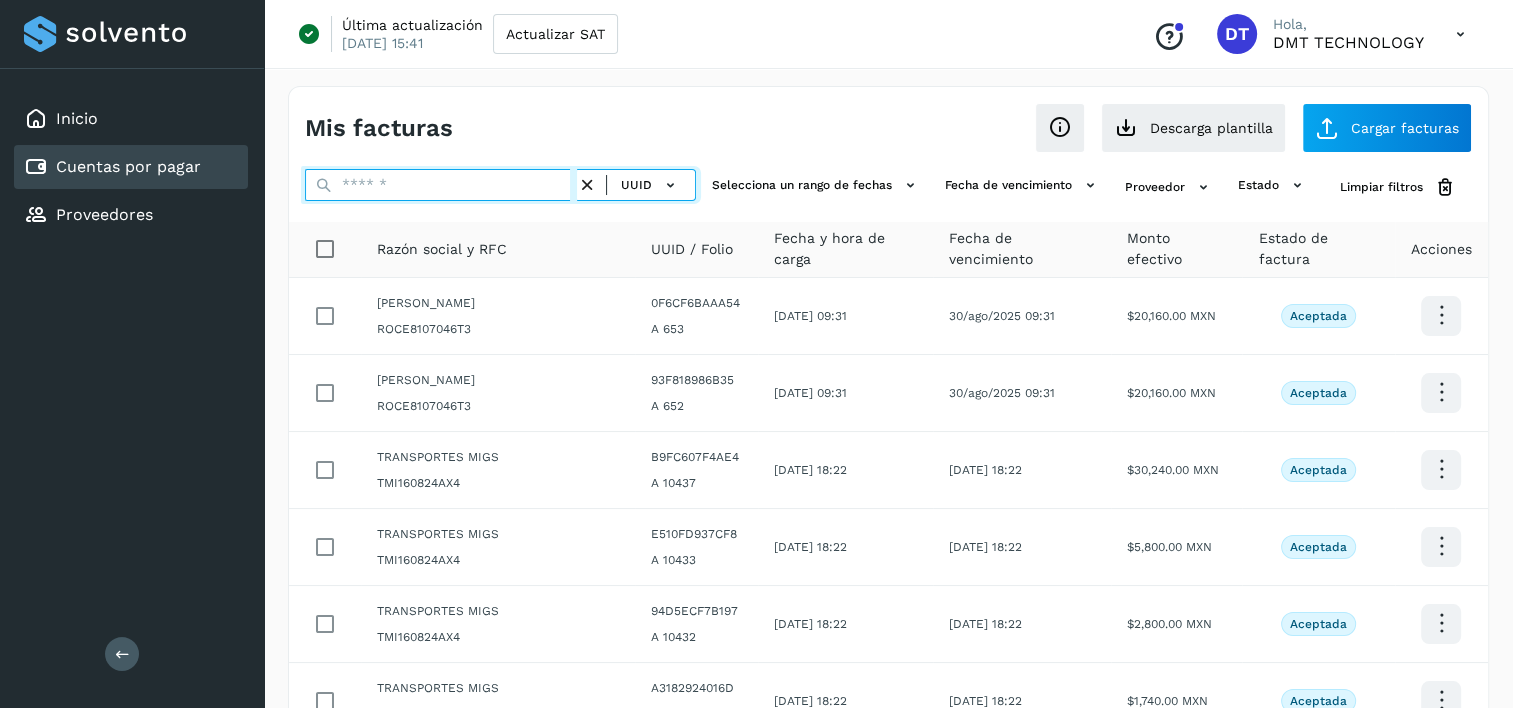 click at bounding box center [441, 185] 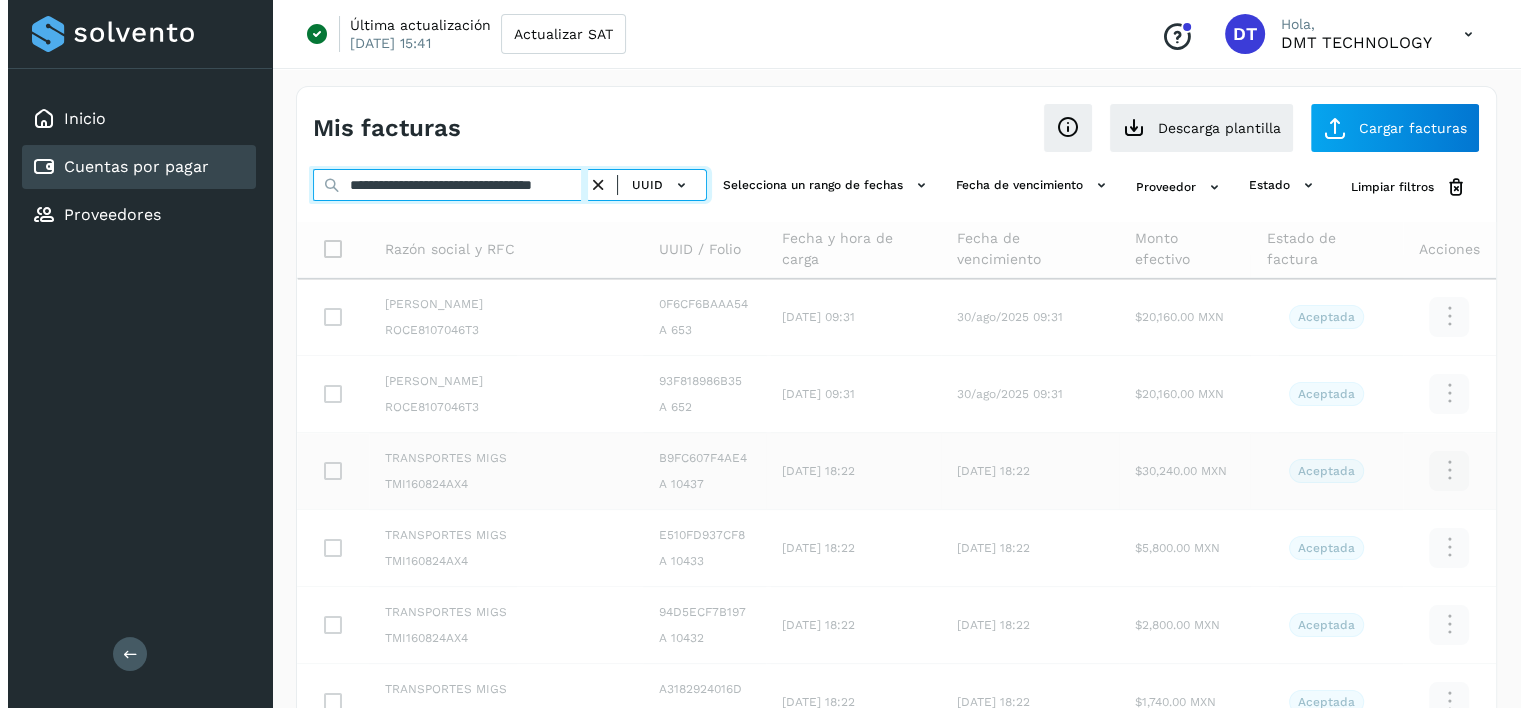 scroll, scrollTop: 0, scrollLeft: 53, axis: horizontal 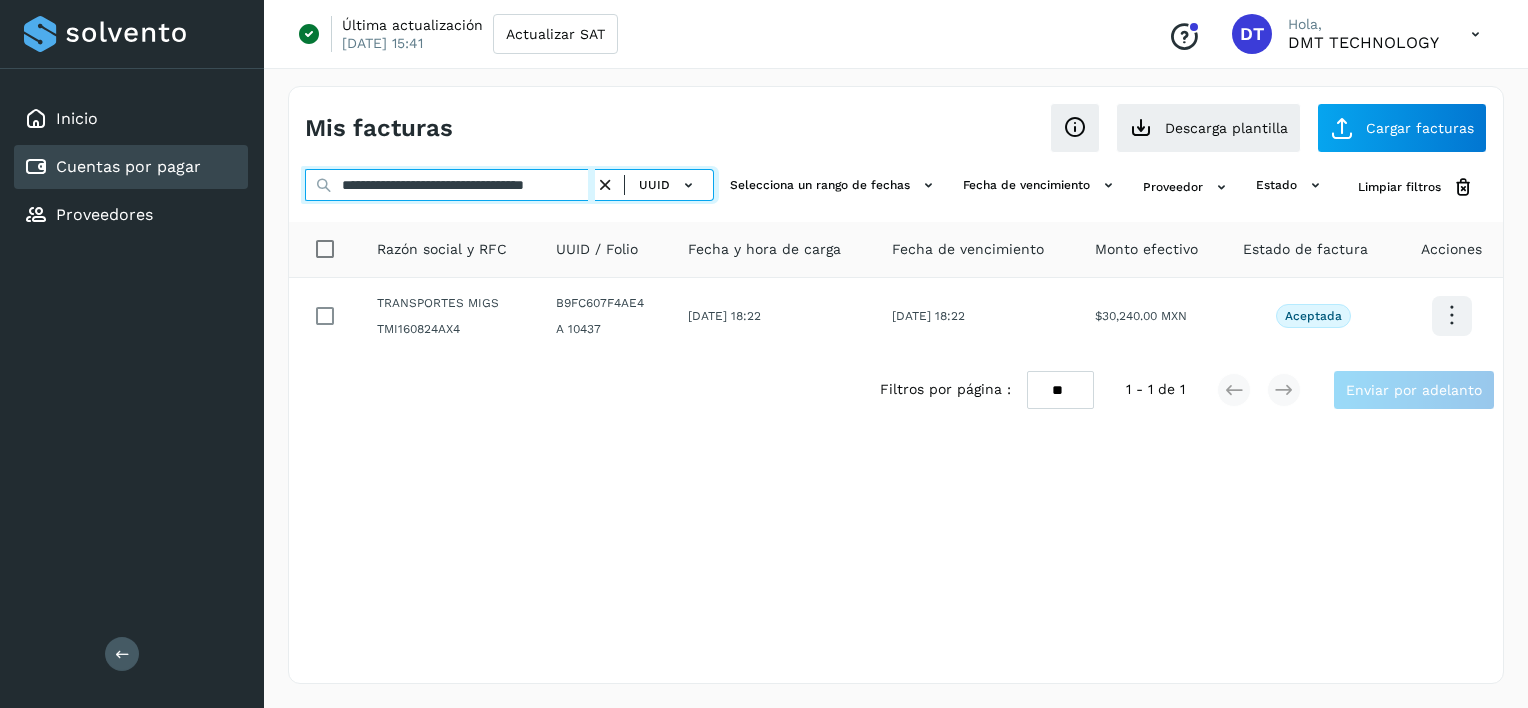 type on "**********" 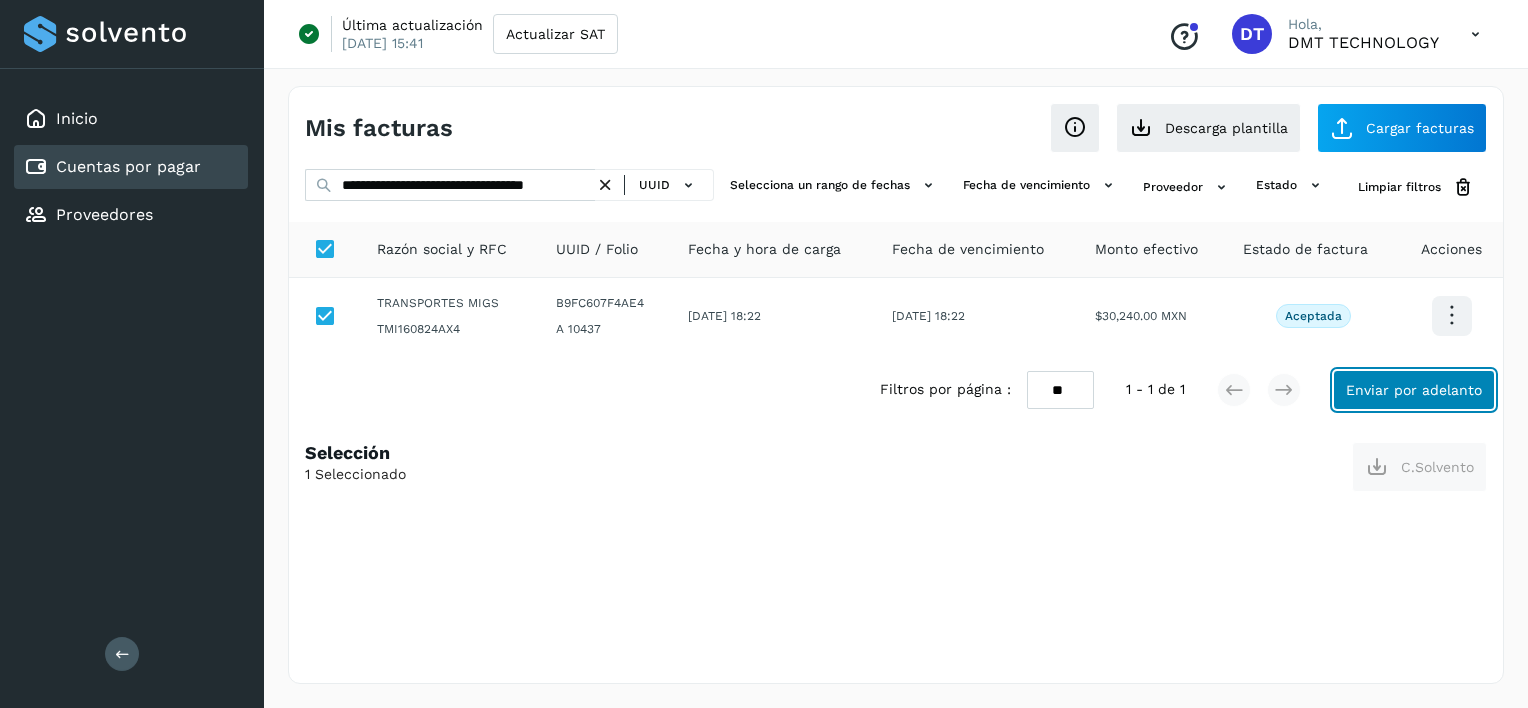click on "Enviar por adelanto" 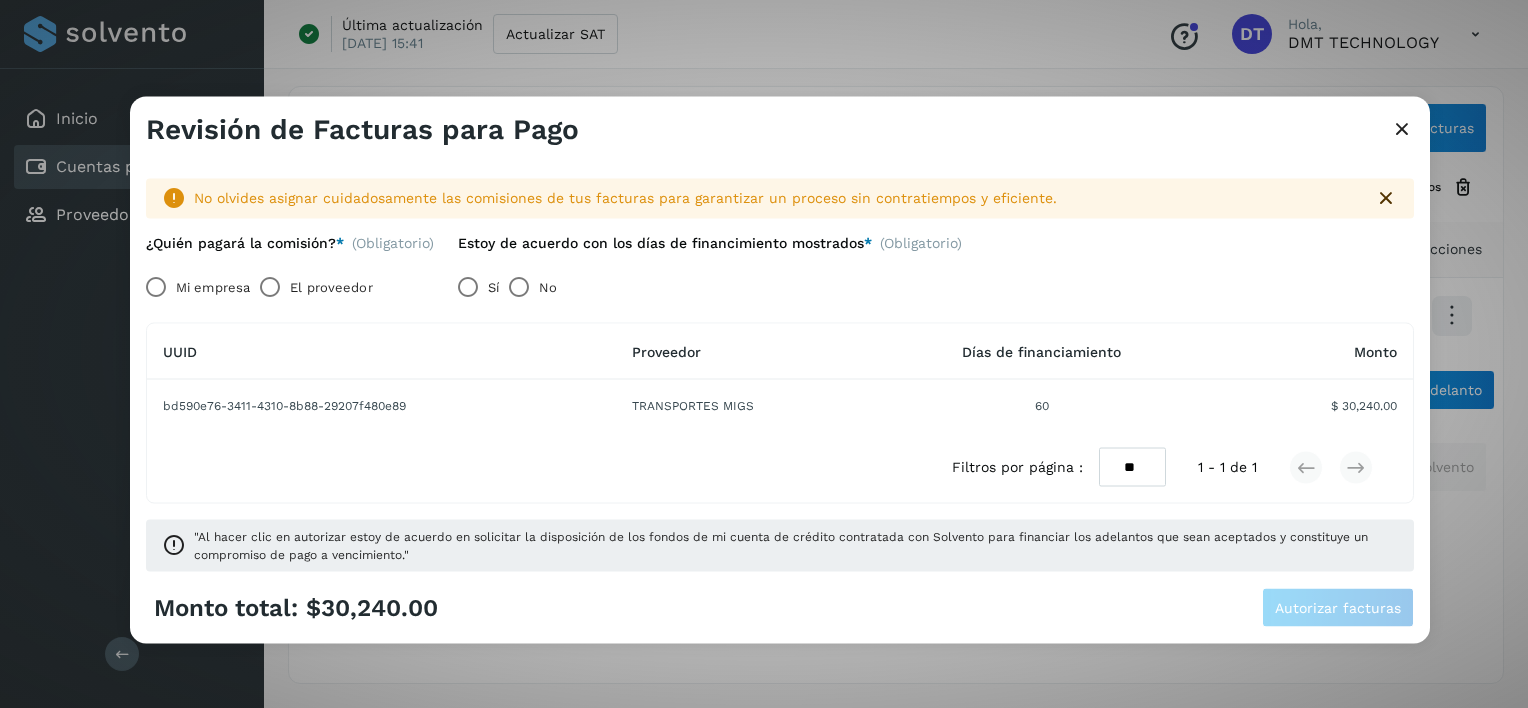 click on "El proveedor" at bounding box center (331, 287) 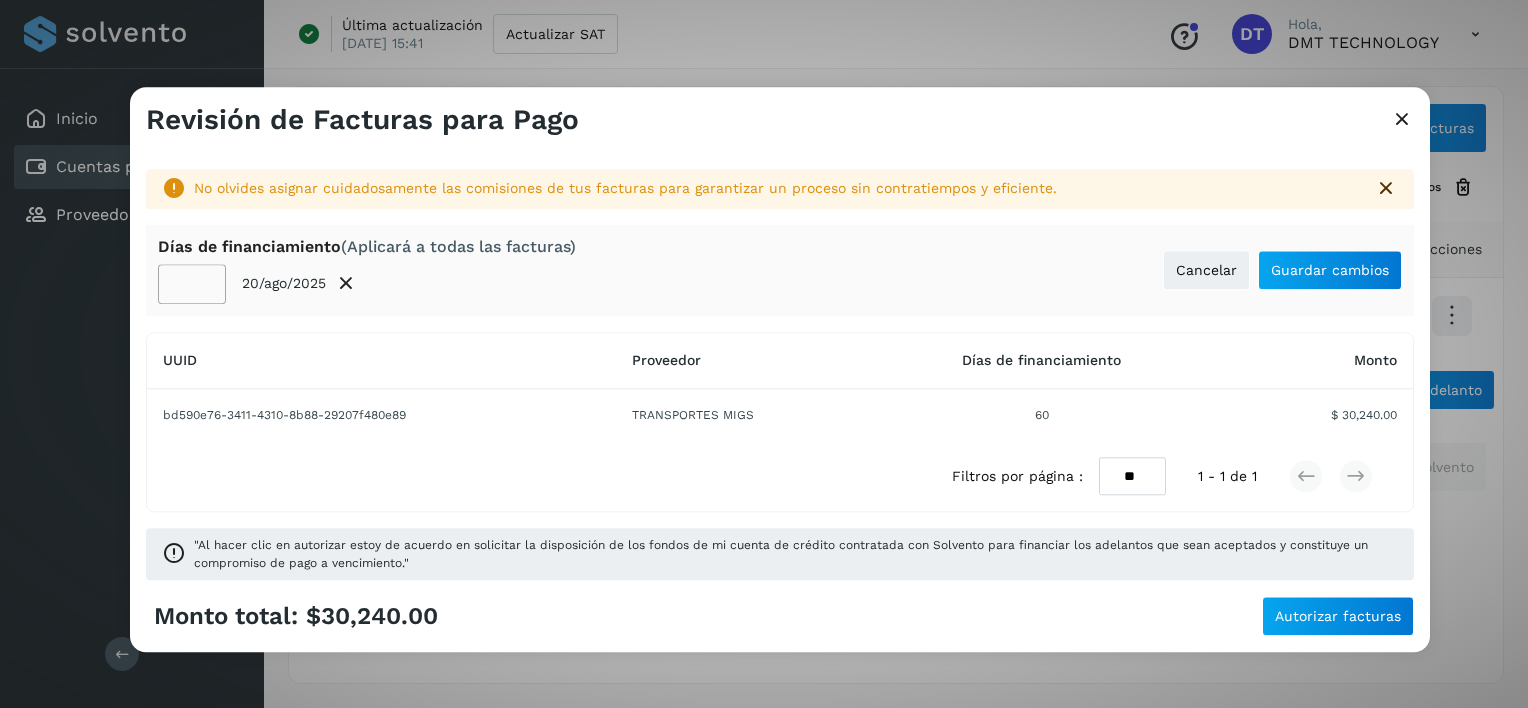 click on "**" 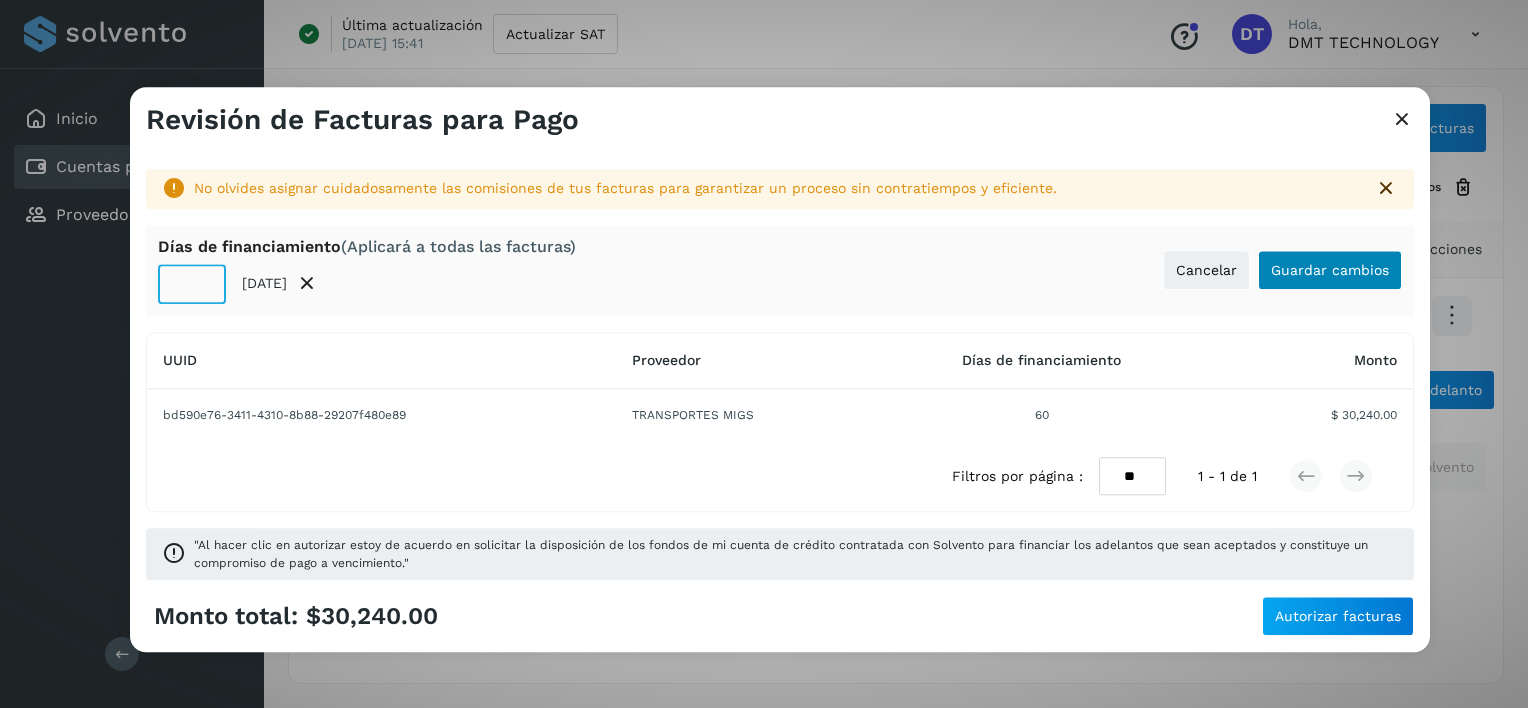 type on "**" 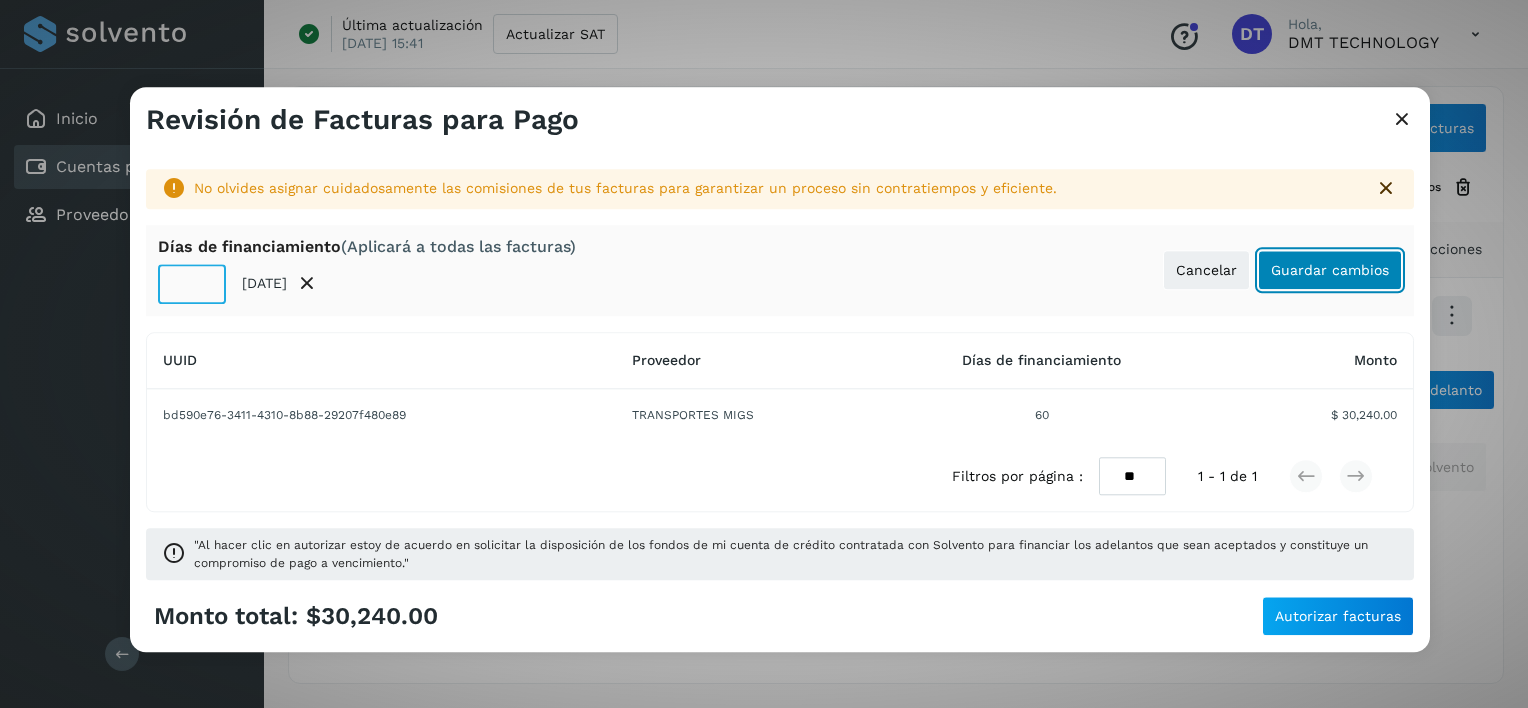 click on "Guardar cambios" 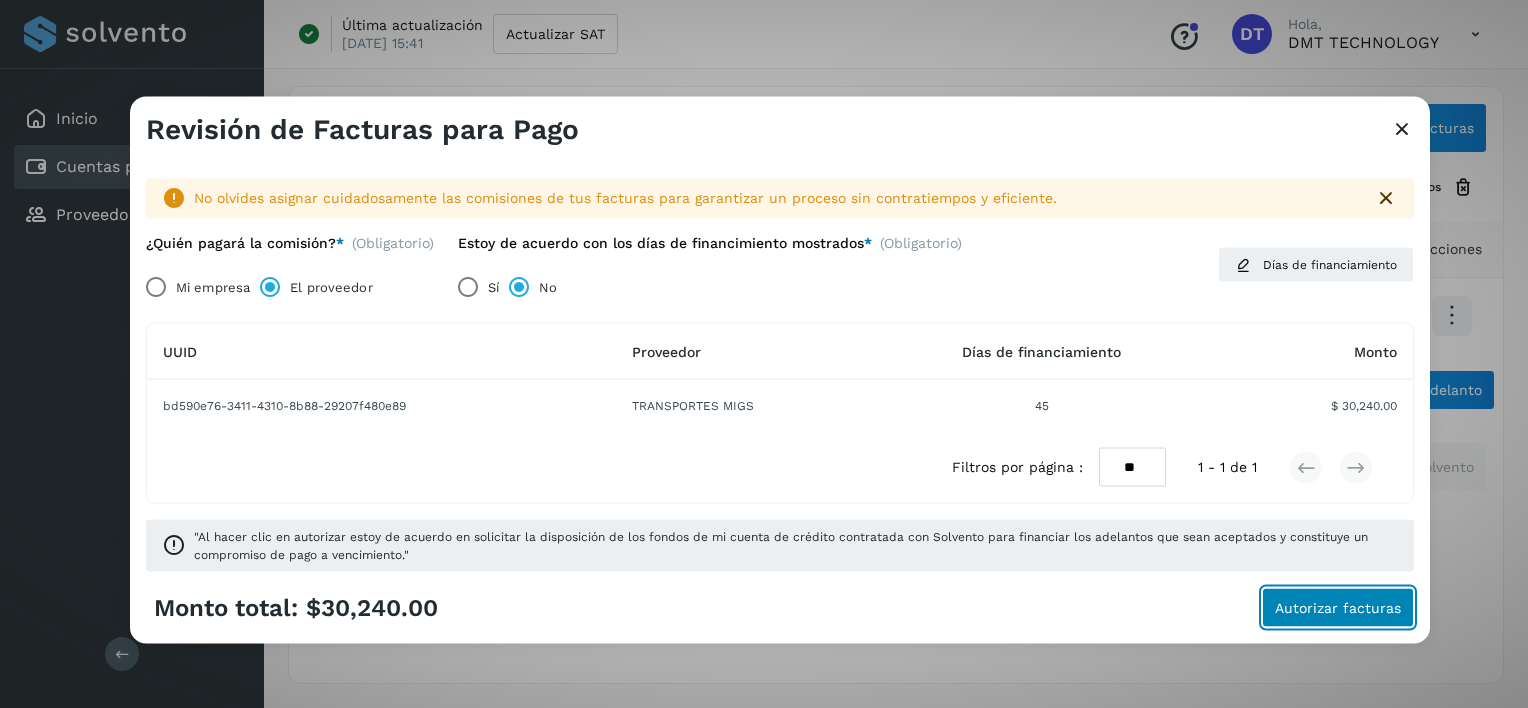 click on "Autorizar facturas" at bounding box center [1338, 607] 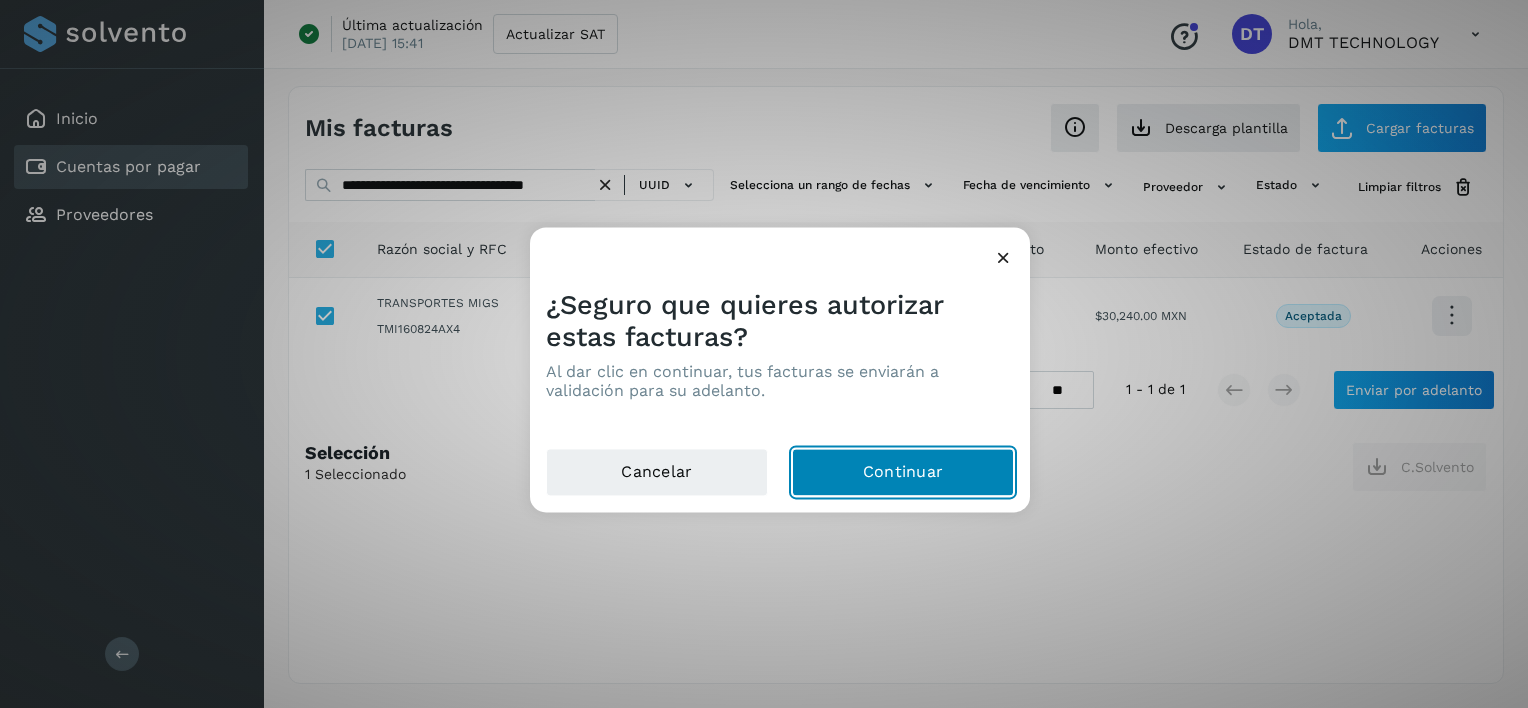 click on "Continuar" 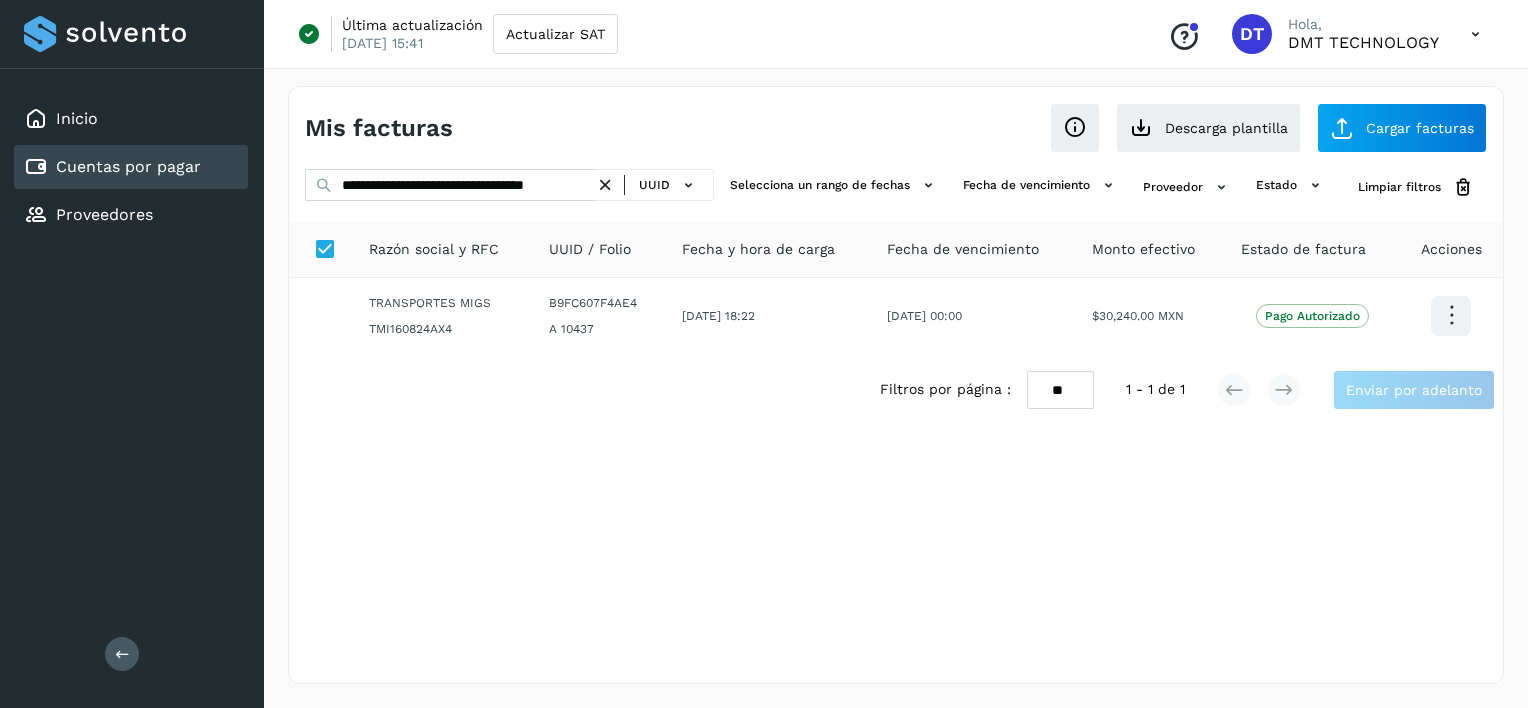 click at bounding box center [605, 185] 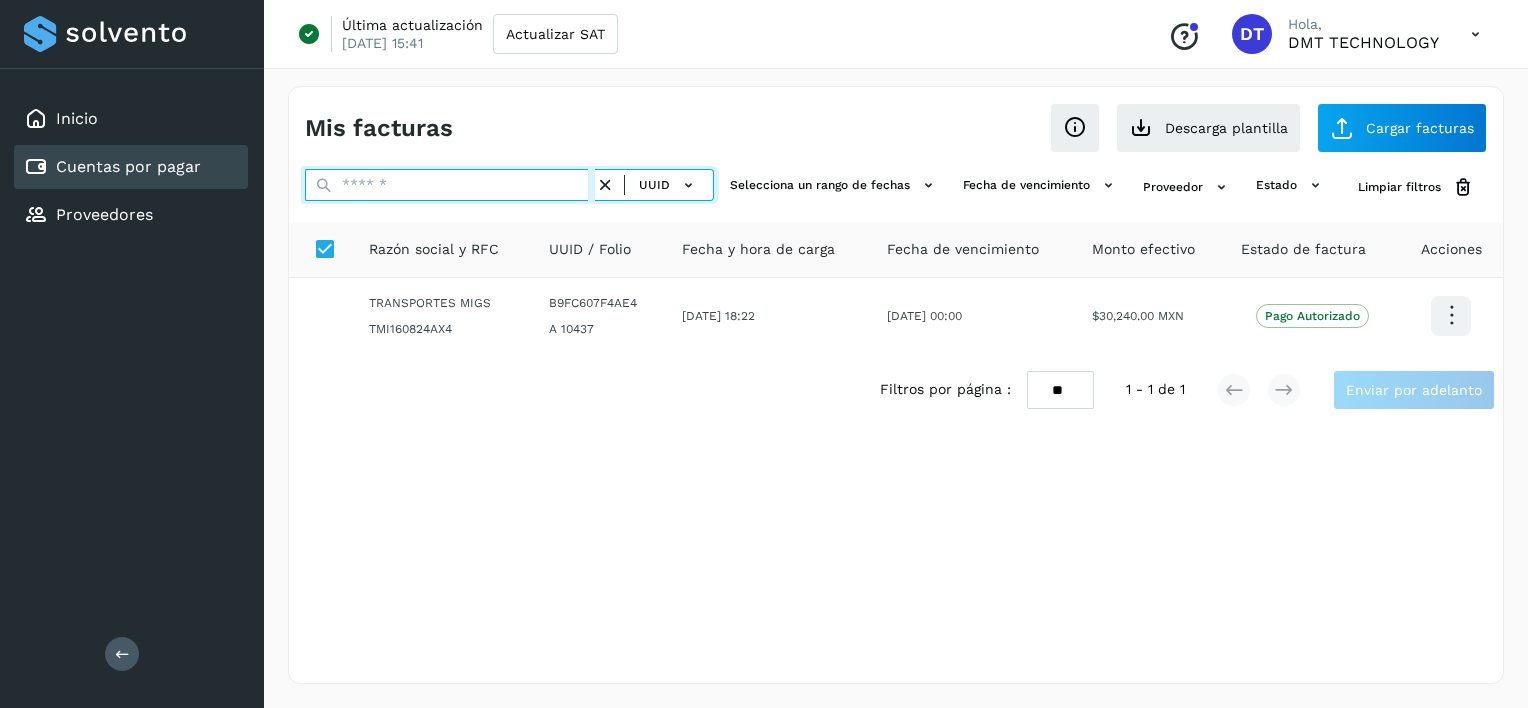 click at bounding box center [450, 185] 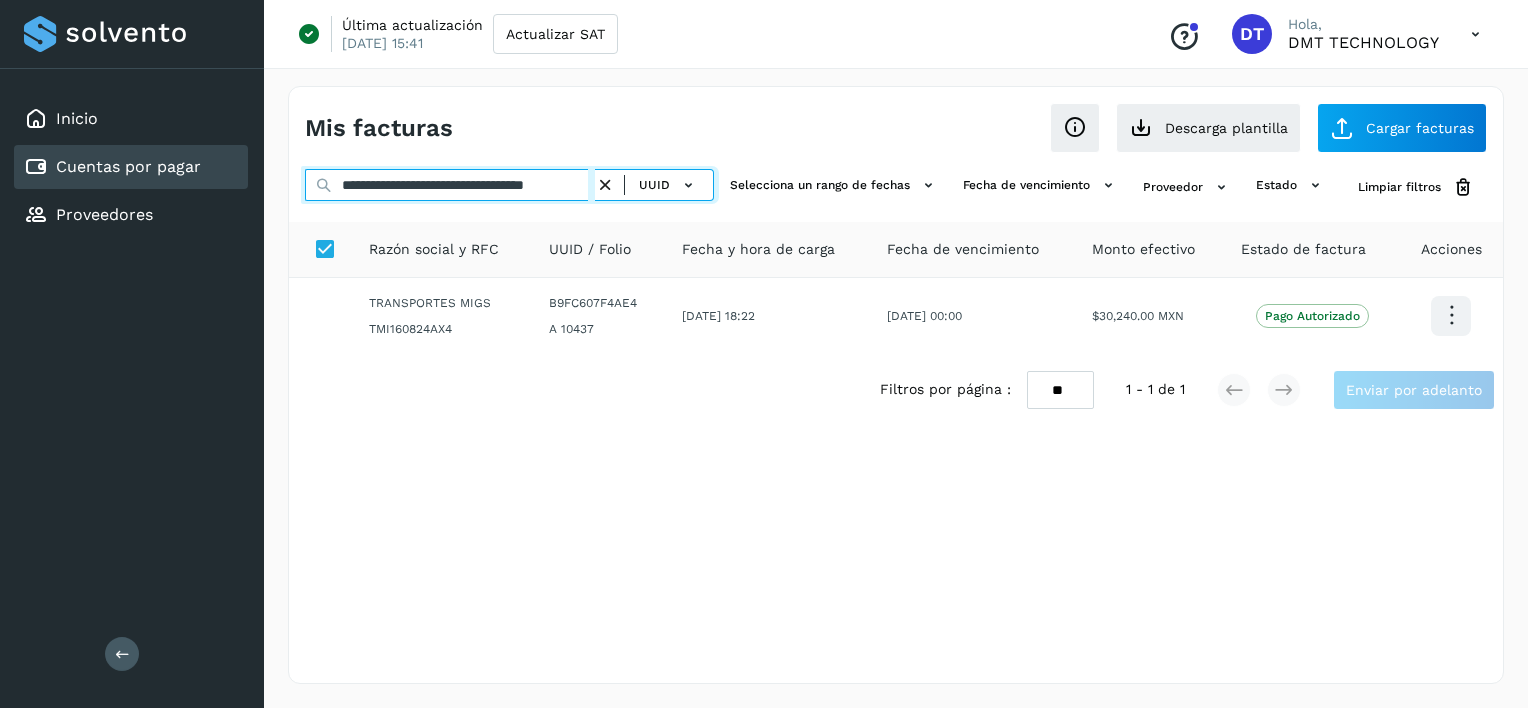 scroll, scrollTop: 0, scrollLeft: 49, axis: horizontal 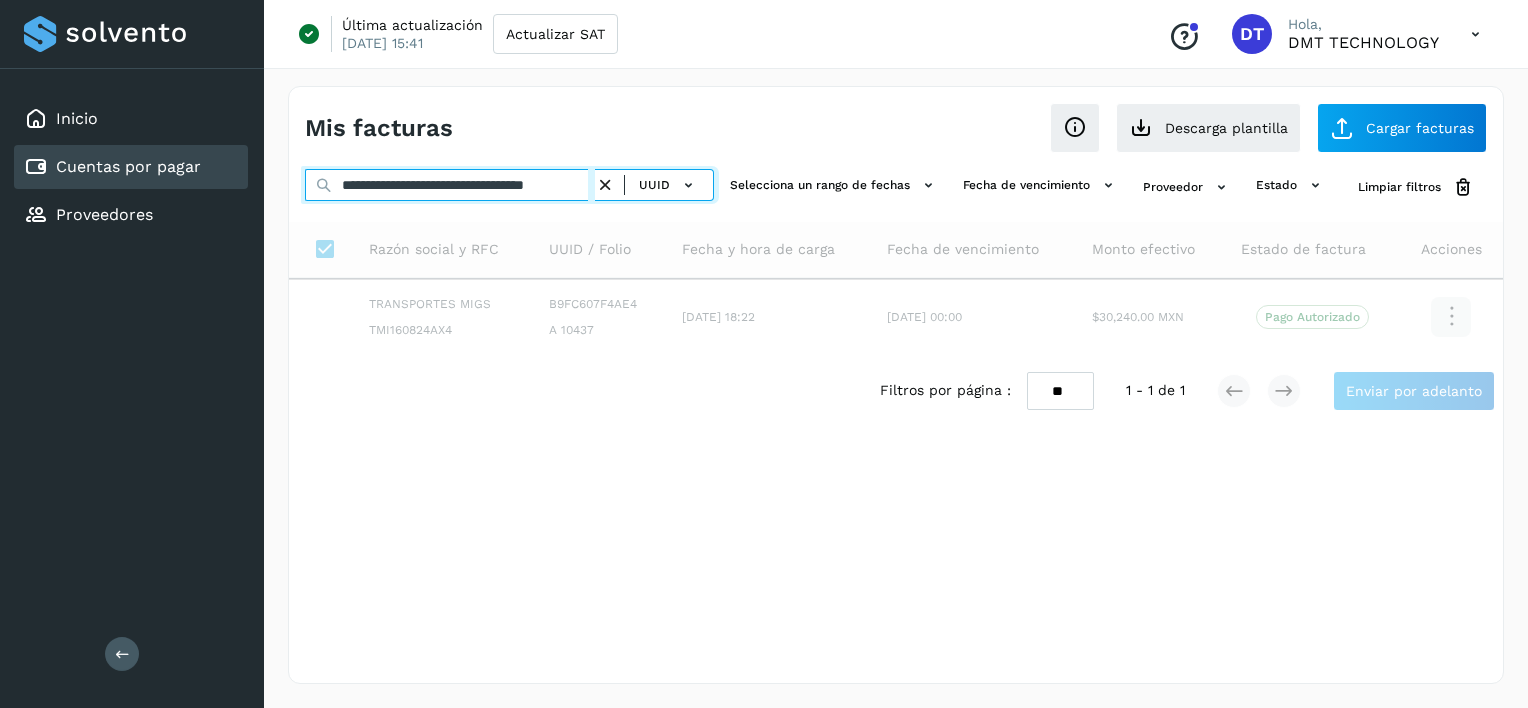 type on "**********" 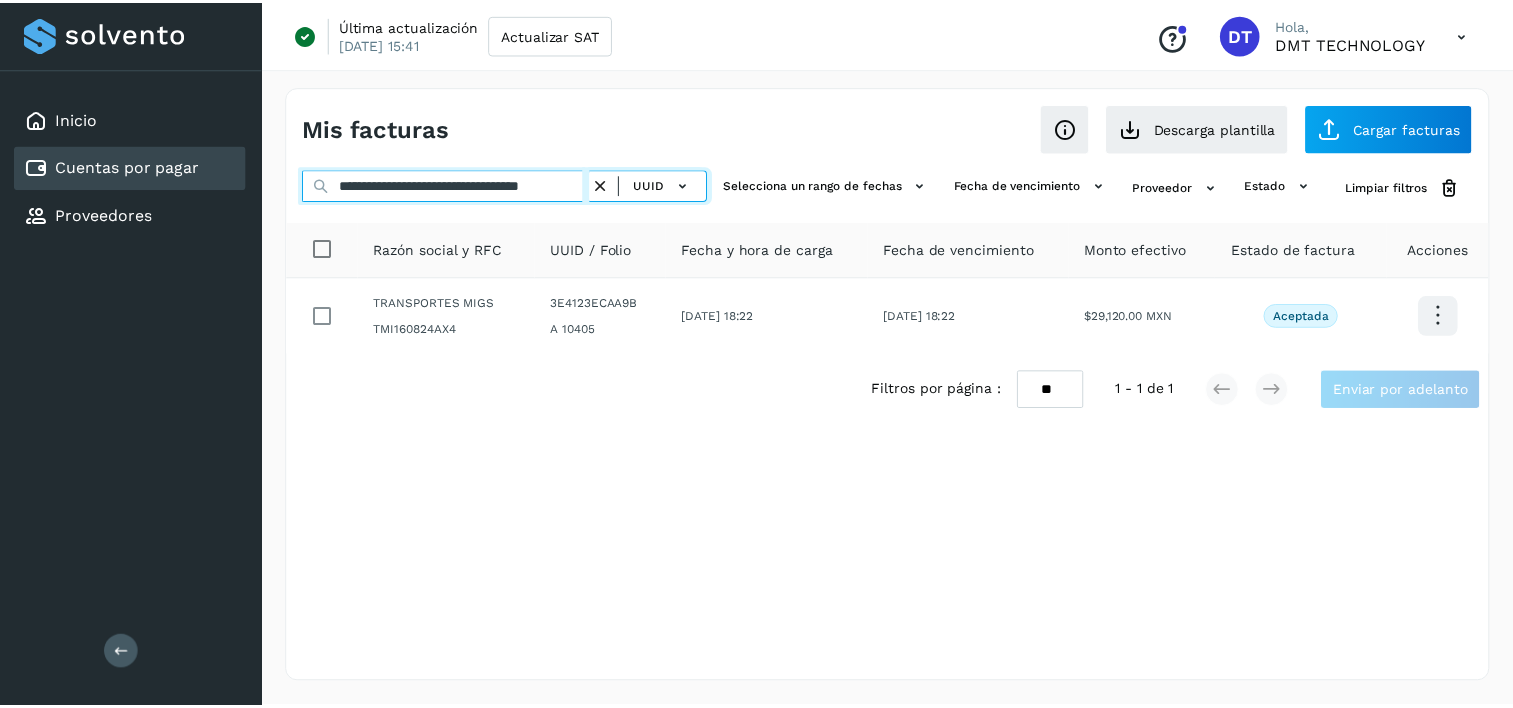 scroll, scrollTop: 0, scrollLeft: 0, axis: both 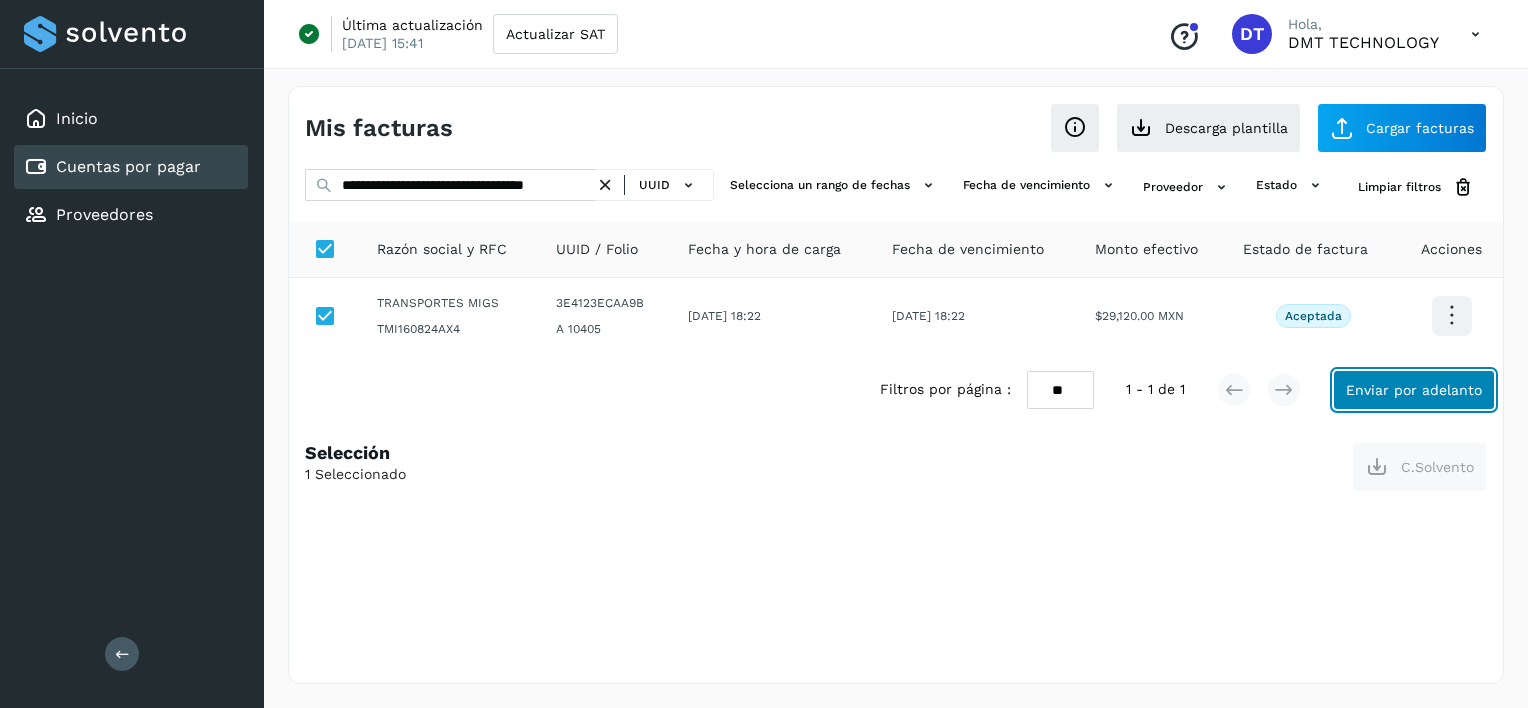click on "Enviar por adelanto" 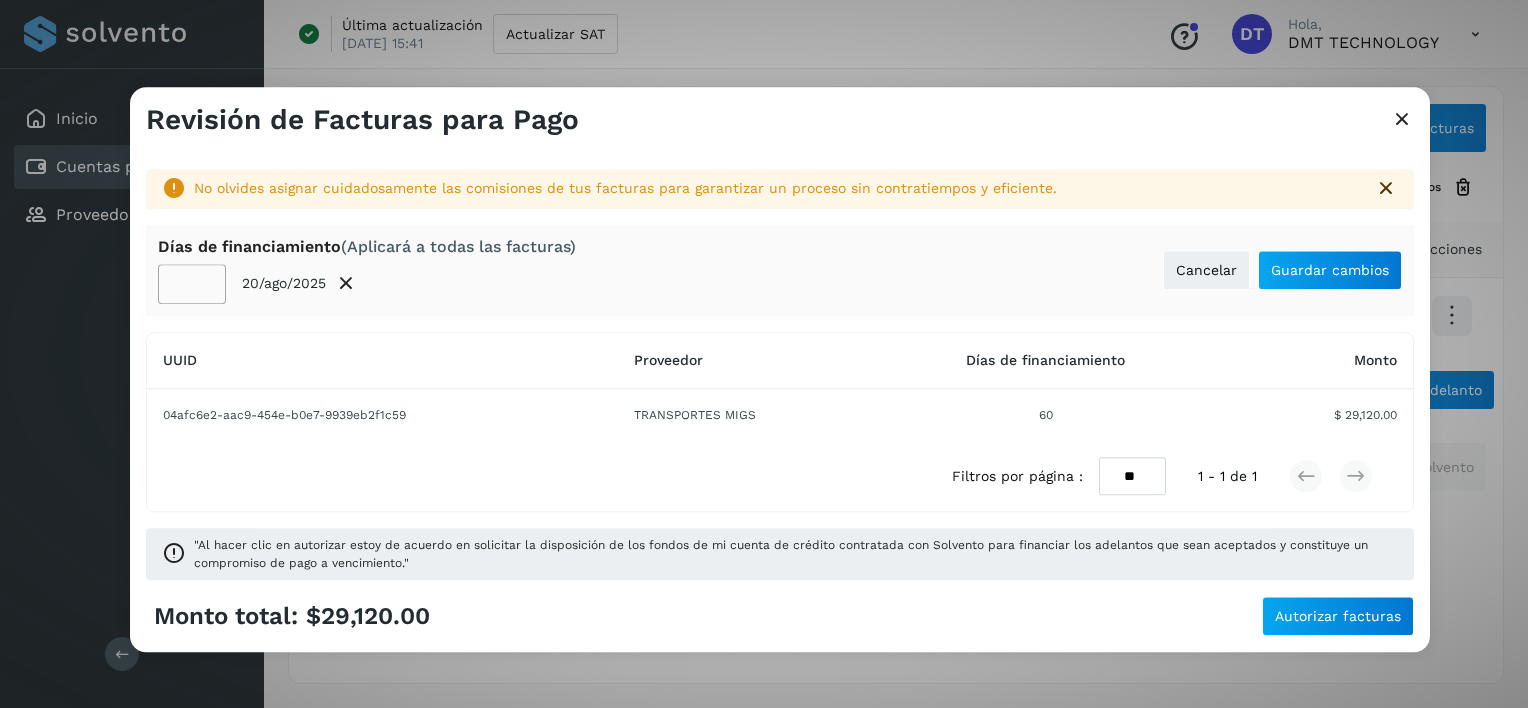click on "**" 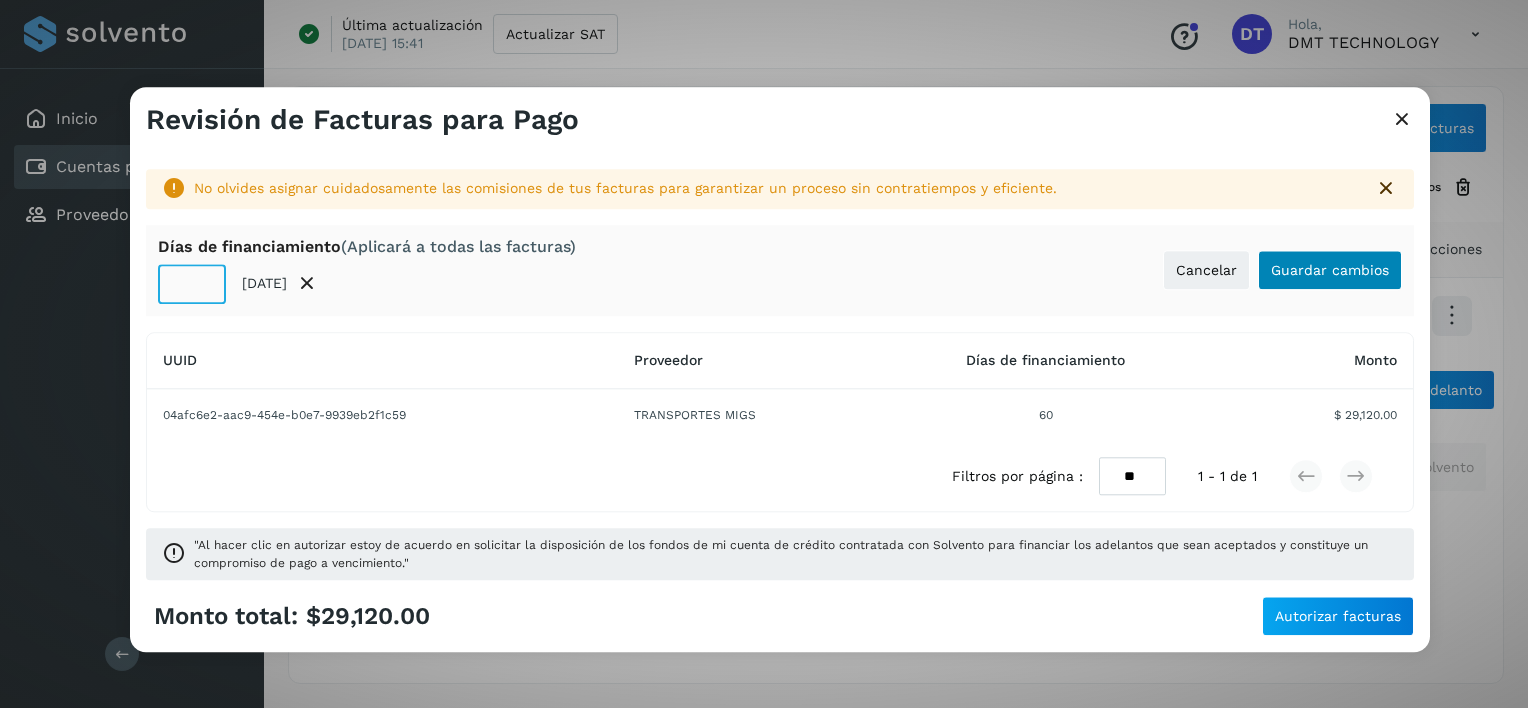 type on "**" 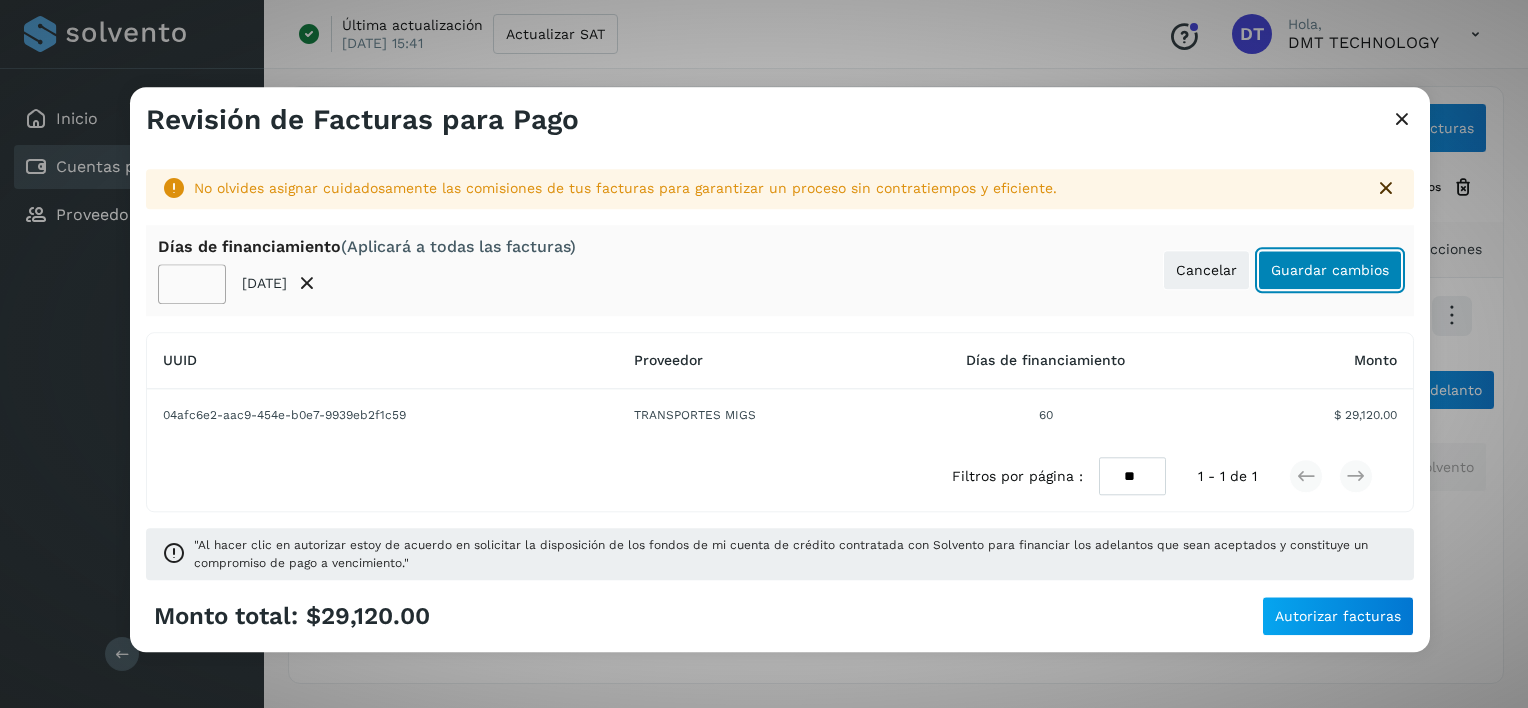 click on "Guardar cambios" at bounding box center (1330, 270) 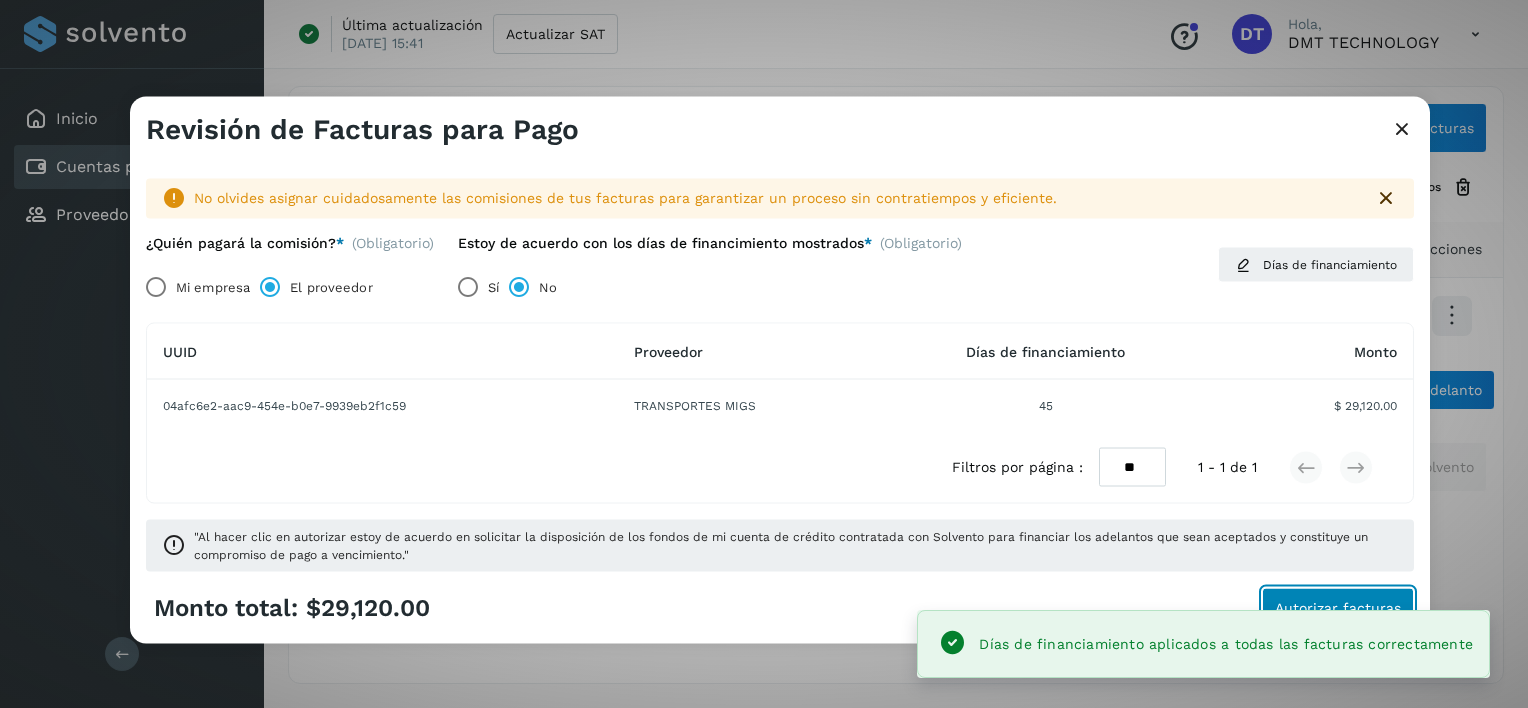 click on "Autorizar facturas" 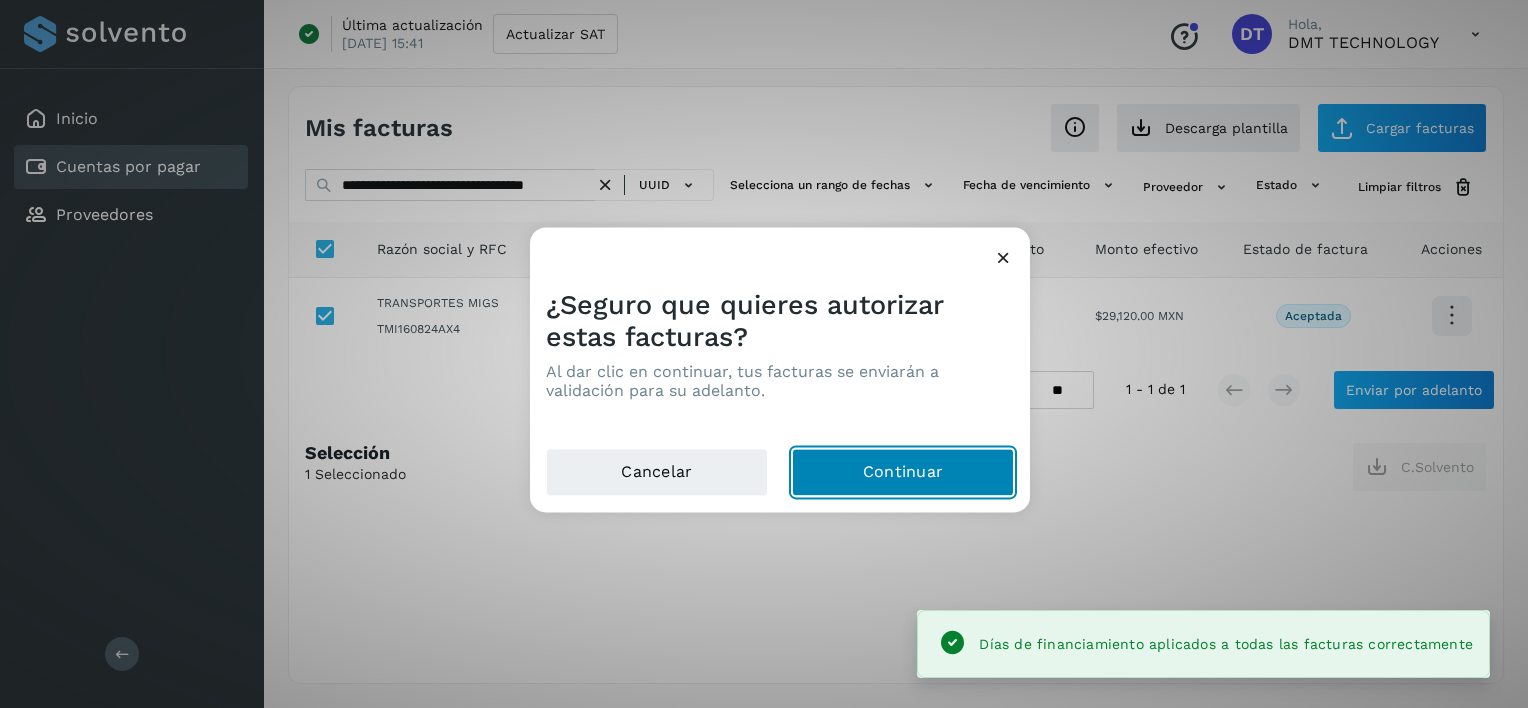 click on "Continuar" 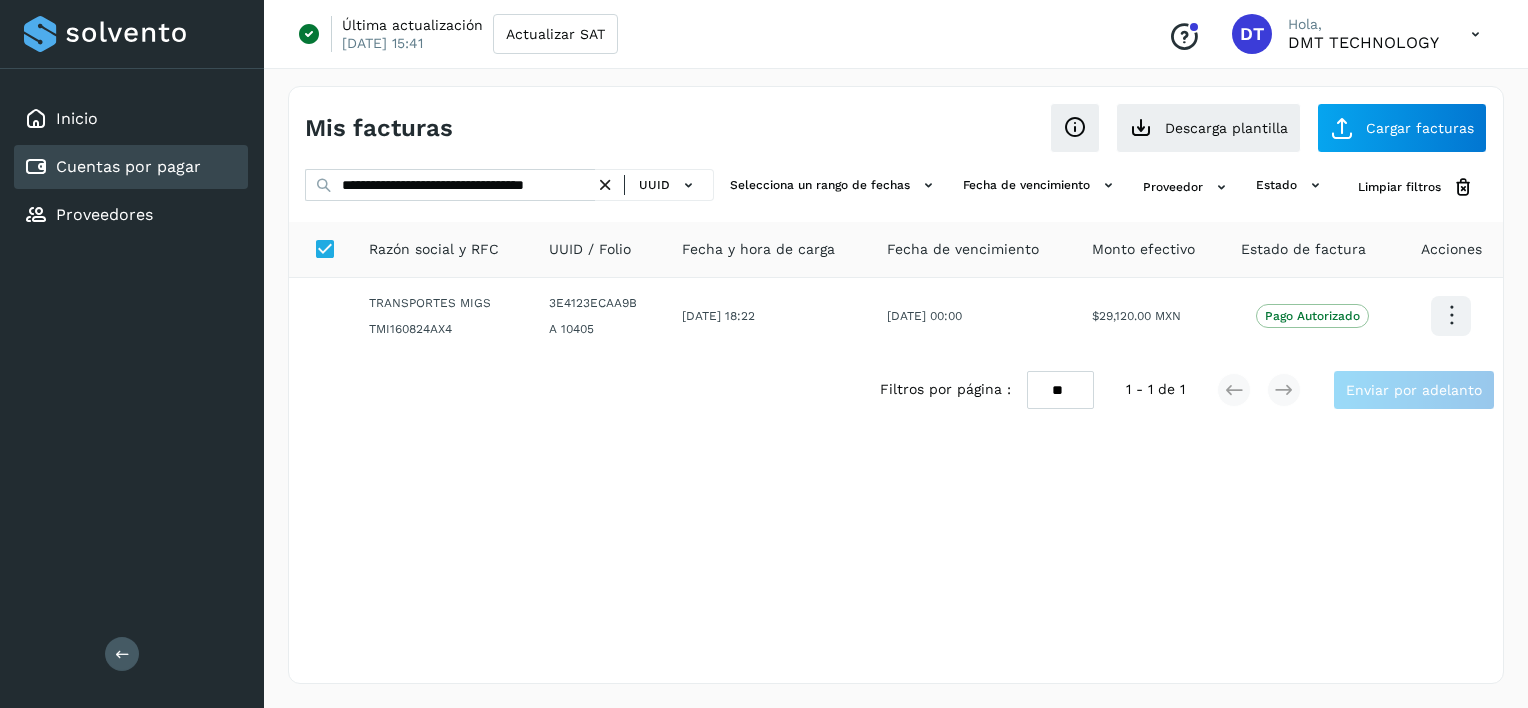 click at bounding box center (605, 185) 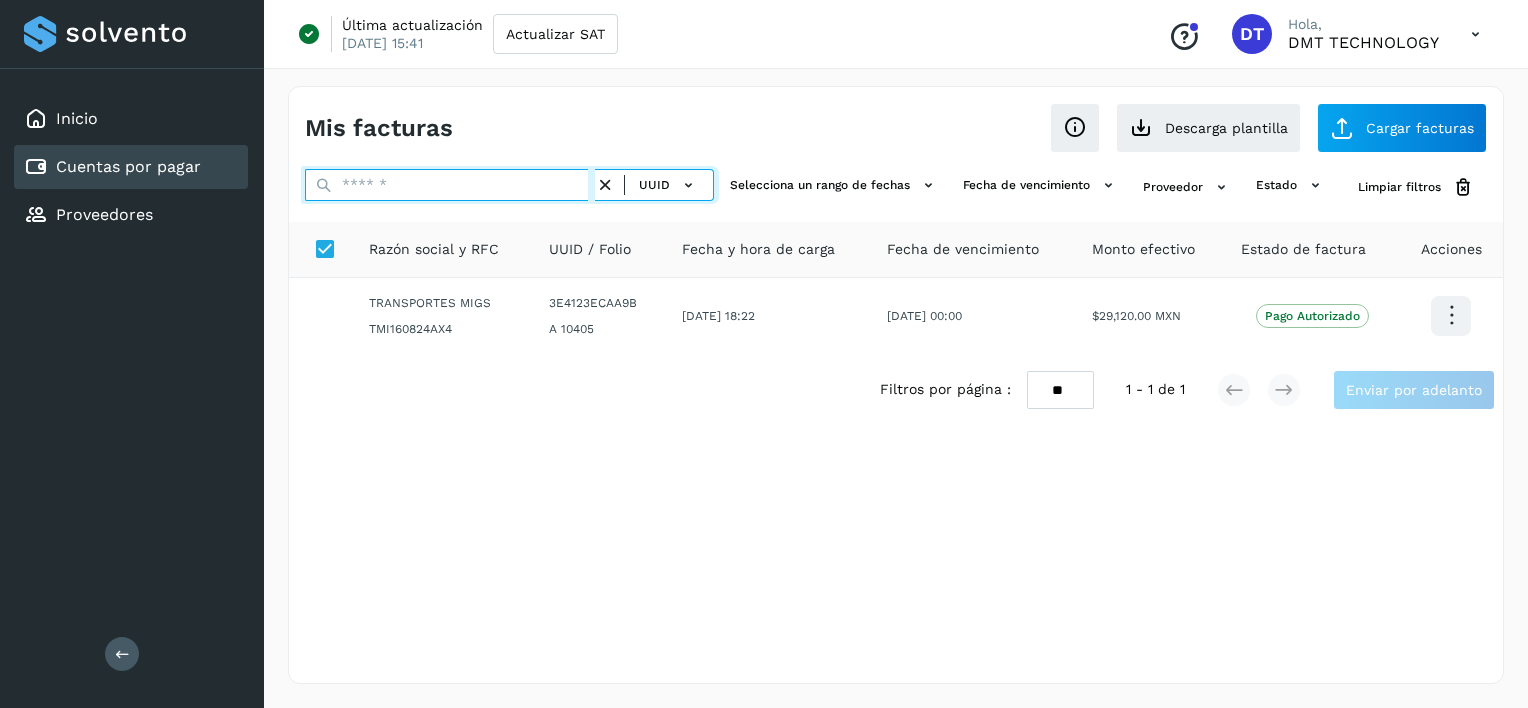 click at bounding box center (450, 185) 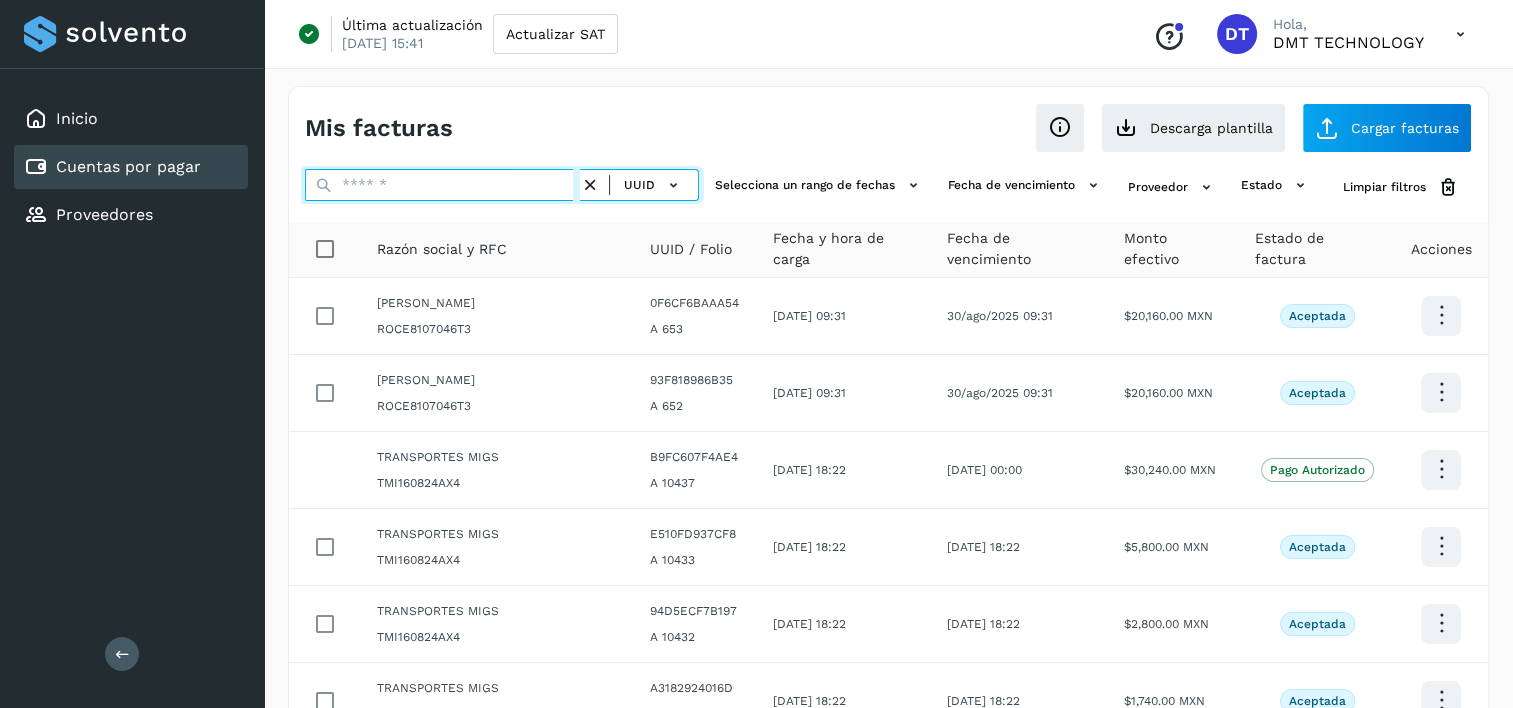 click at bounding box center [442, 185] 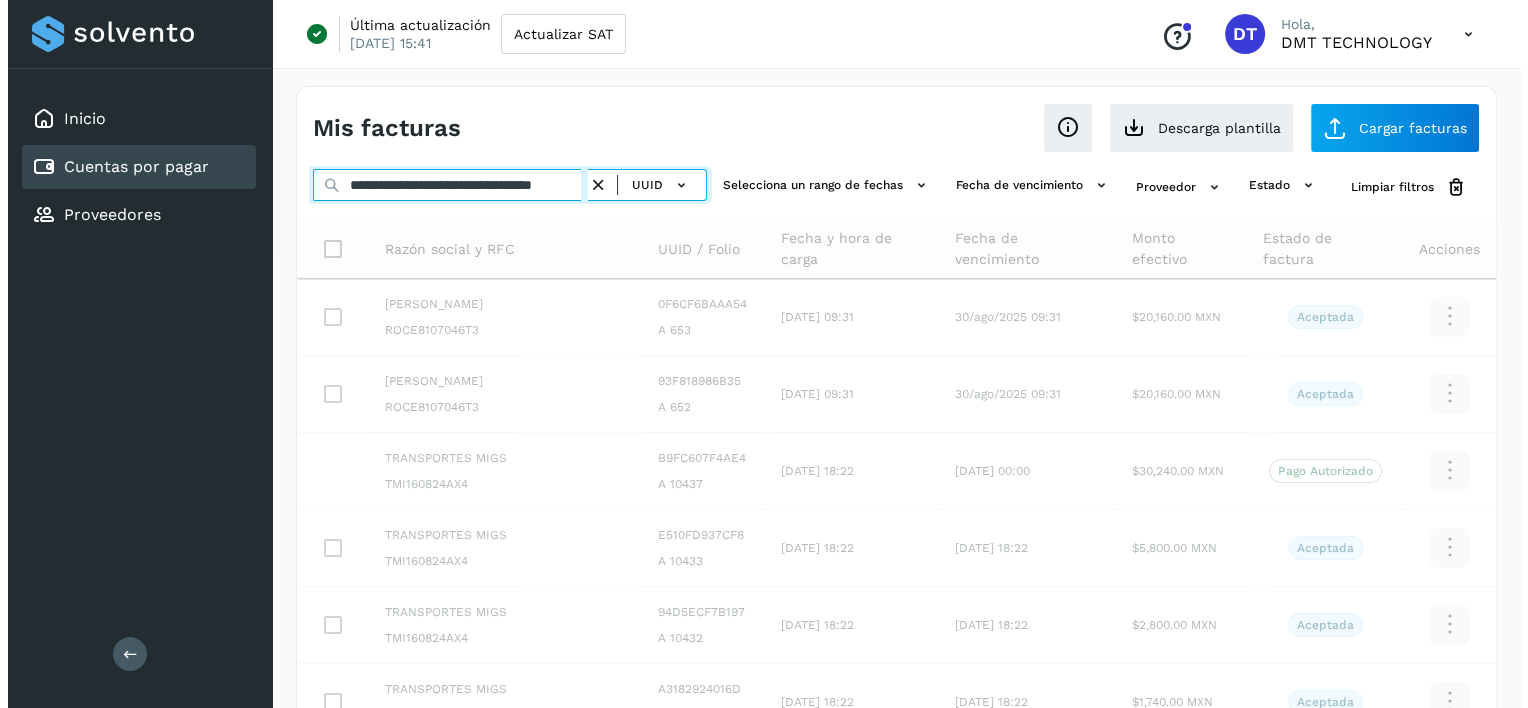 scroll, scrollTop: 0, scrollLeft: 48, axis: horizontal 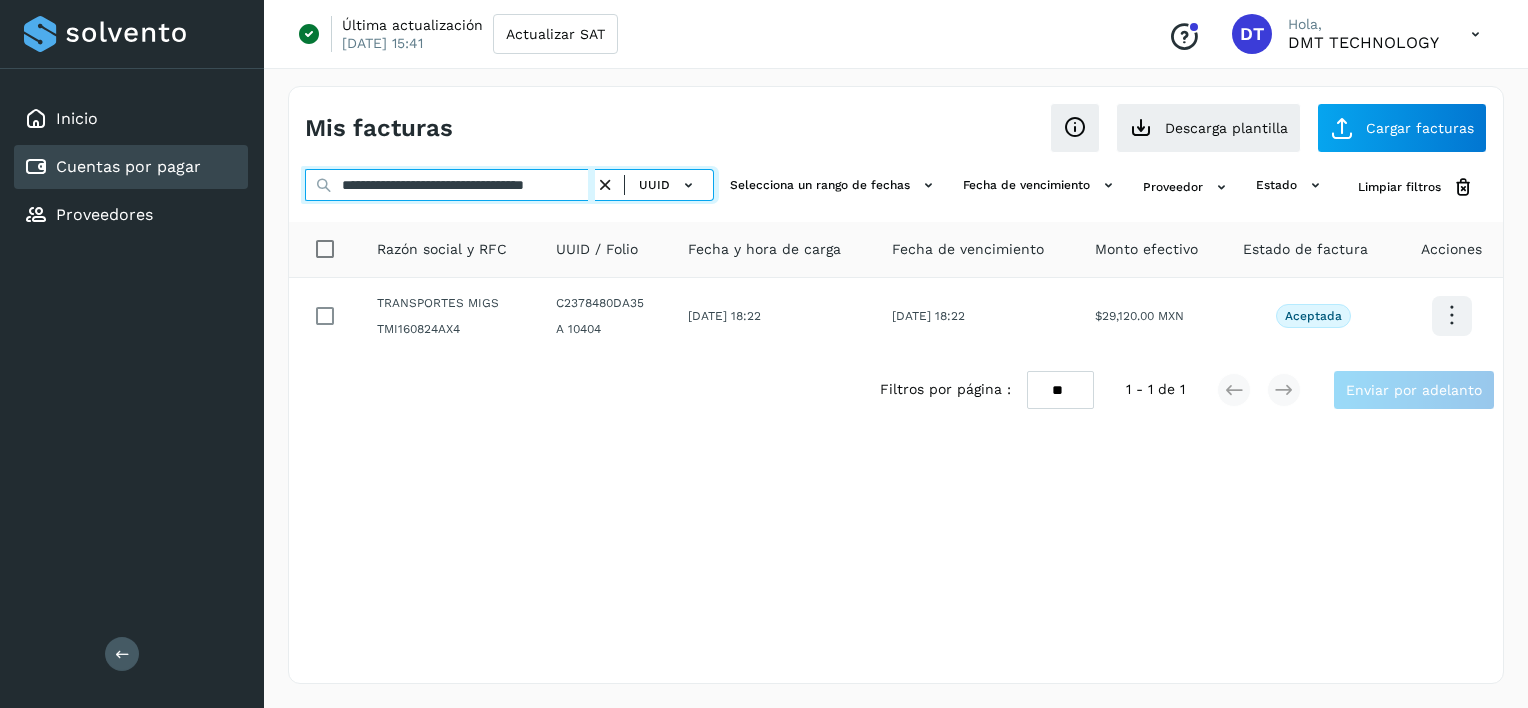 type on "**********" 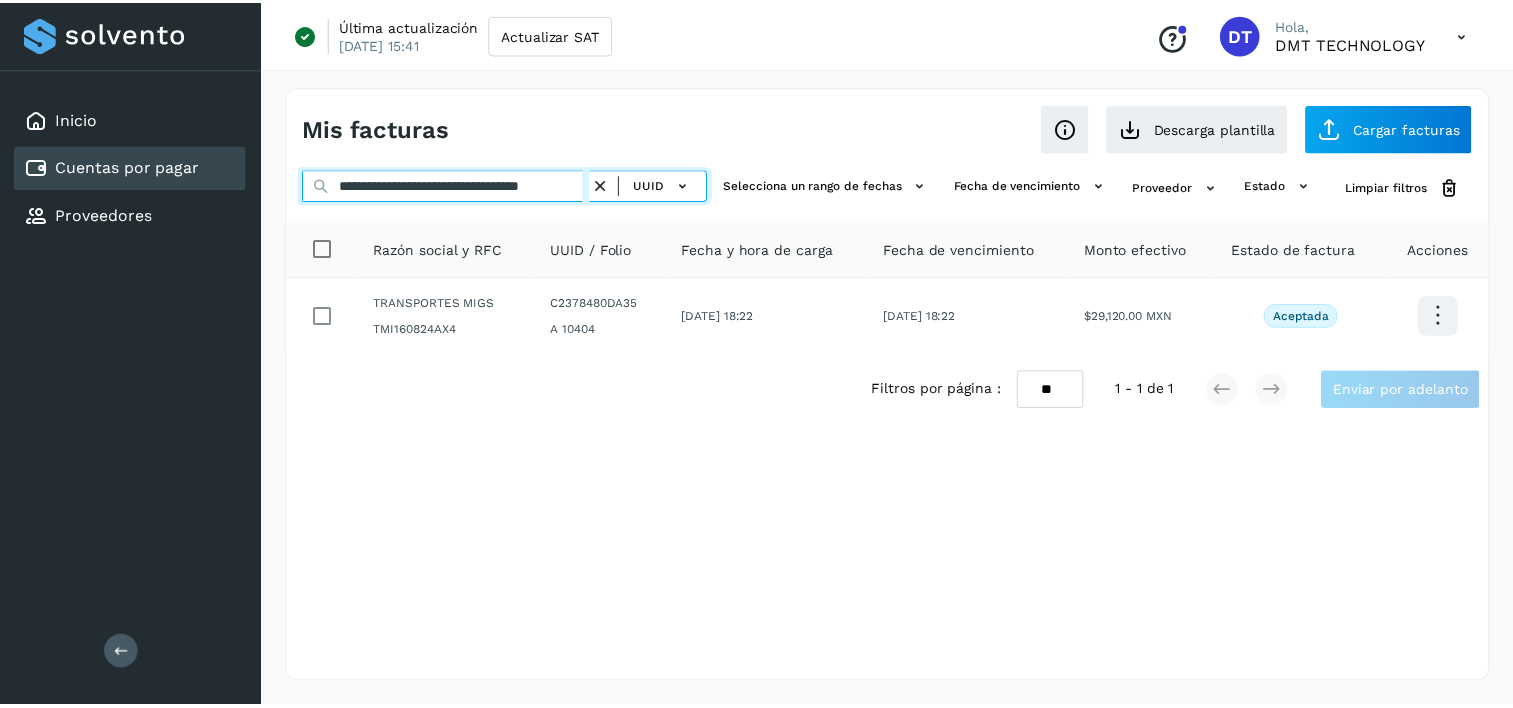 scroll, scrollTop: 0, scrollLeft: 0, axis: both 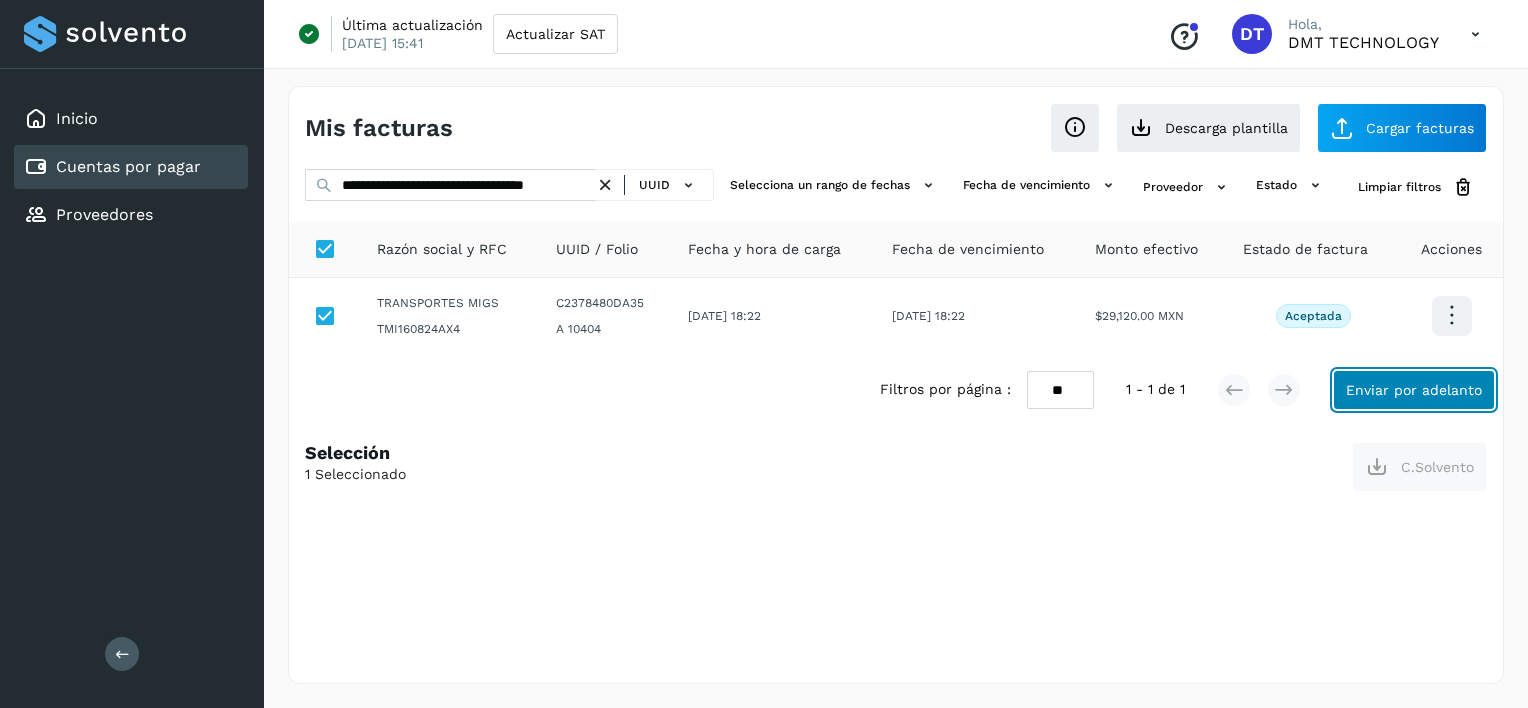 click on "Enviar por adelanto" 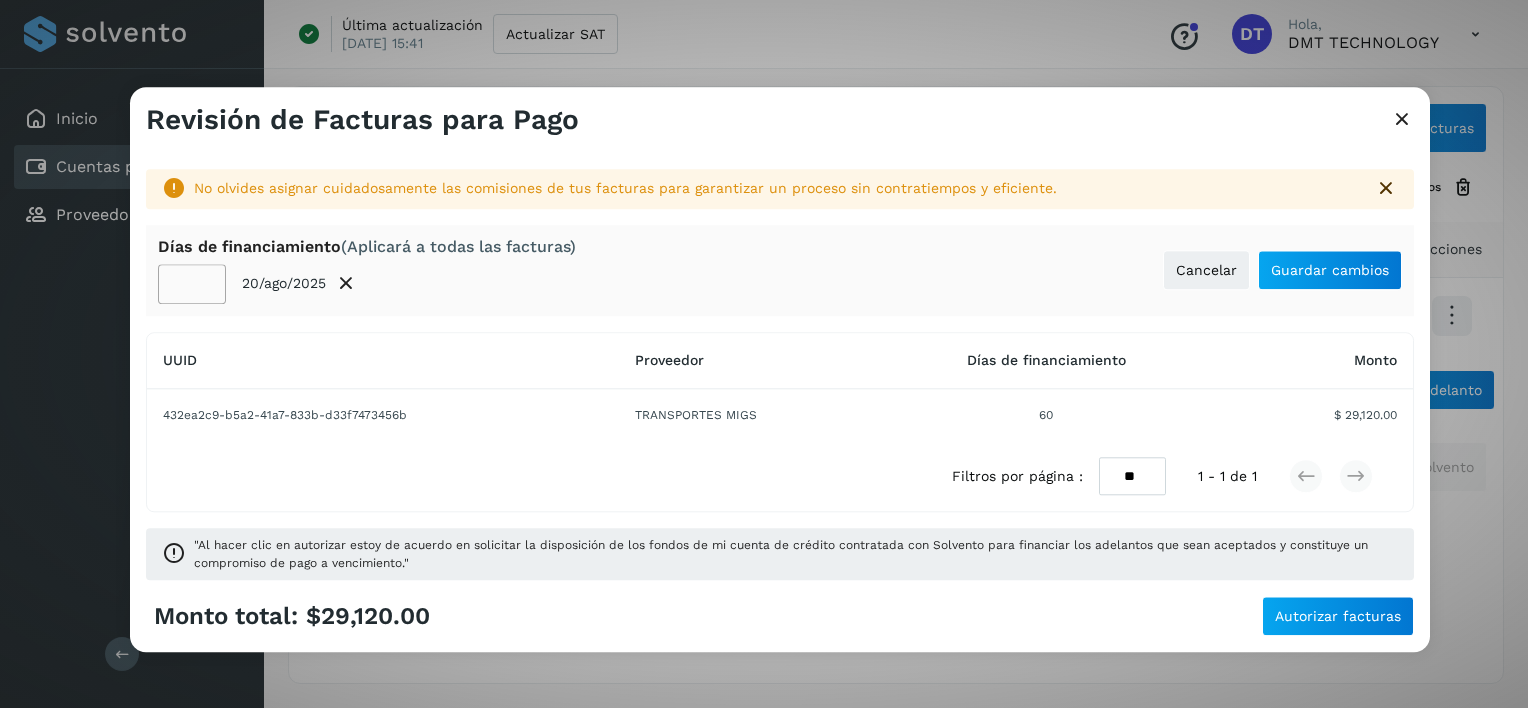 click on "**" 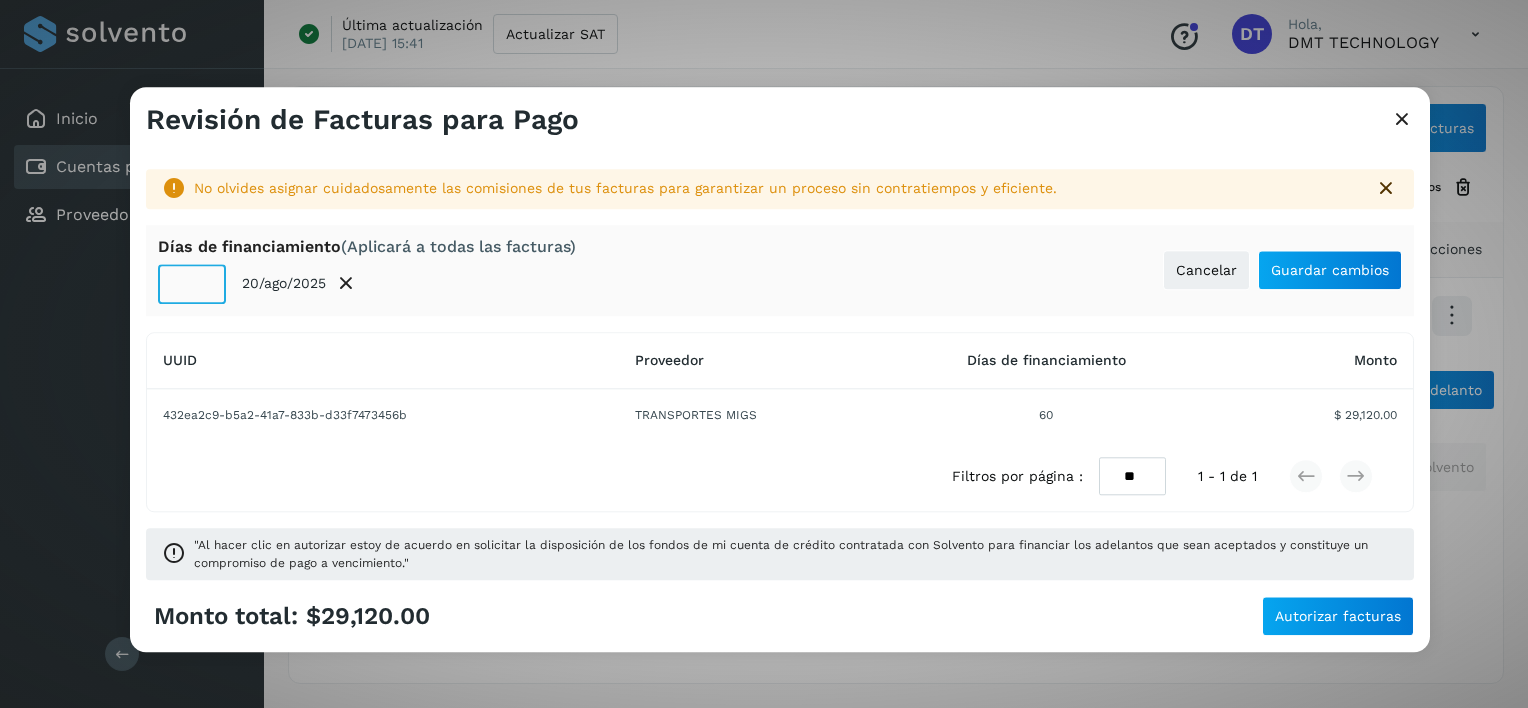 click on "**" 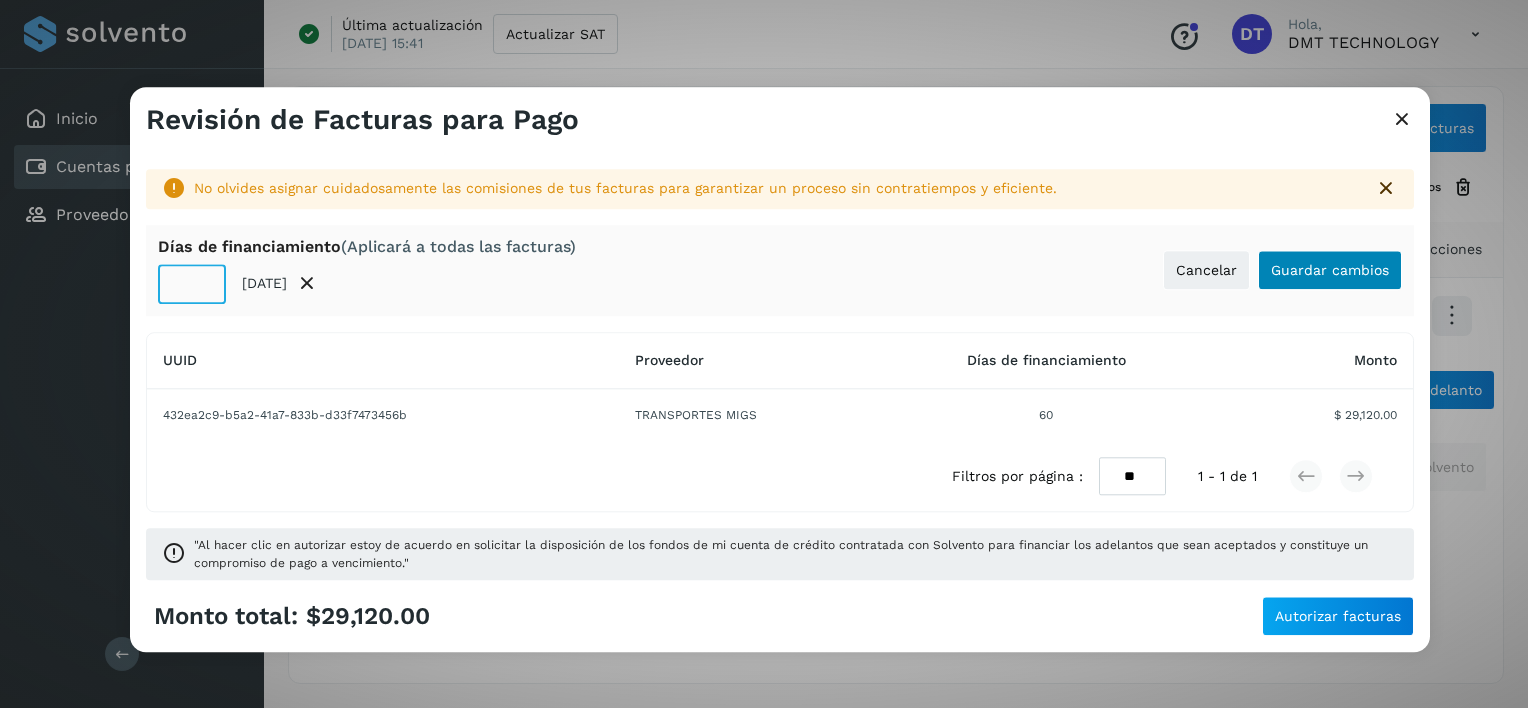 type on "**" 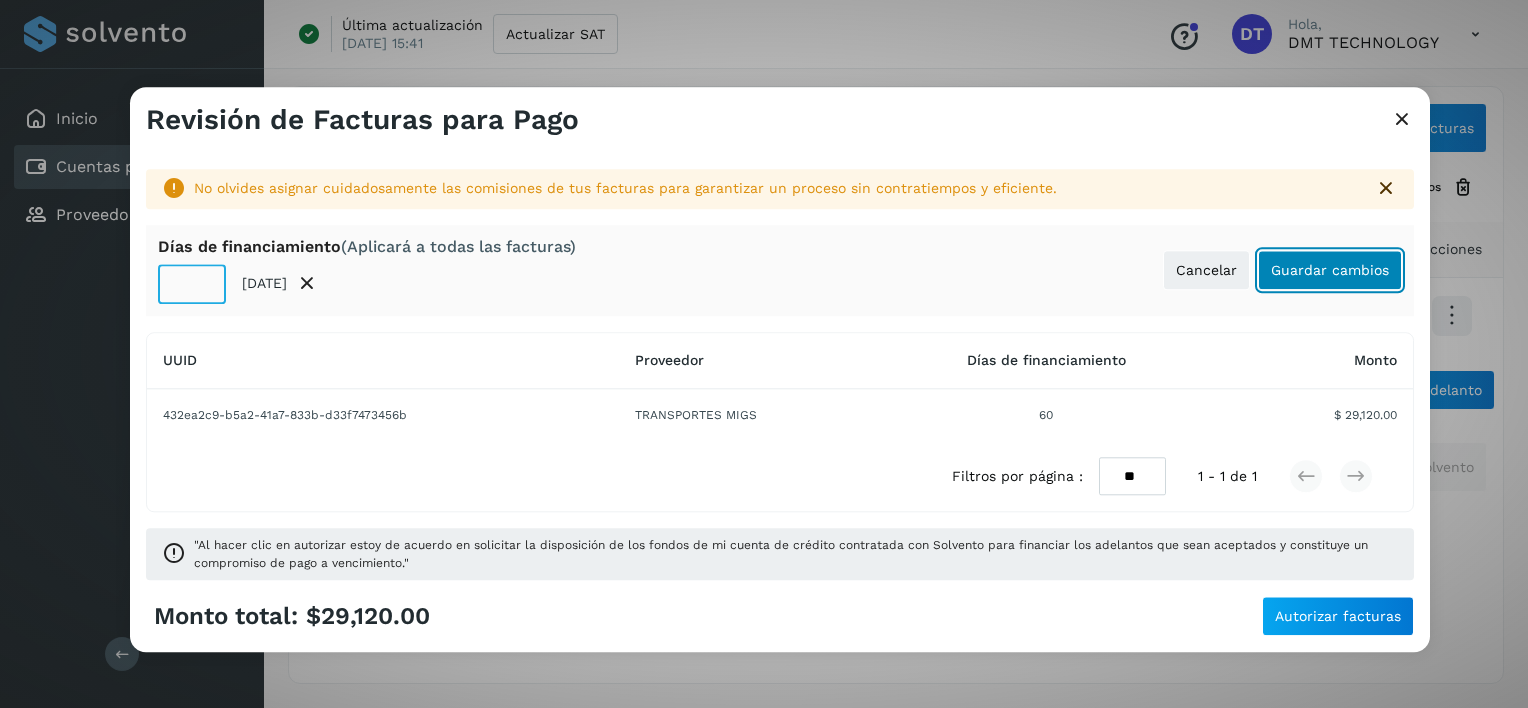 click on "Guardar cambios" 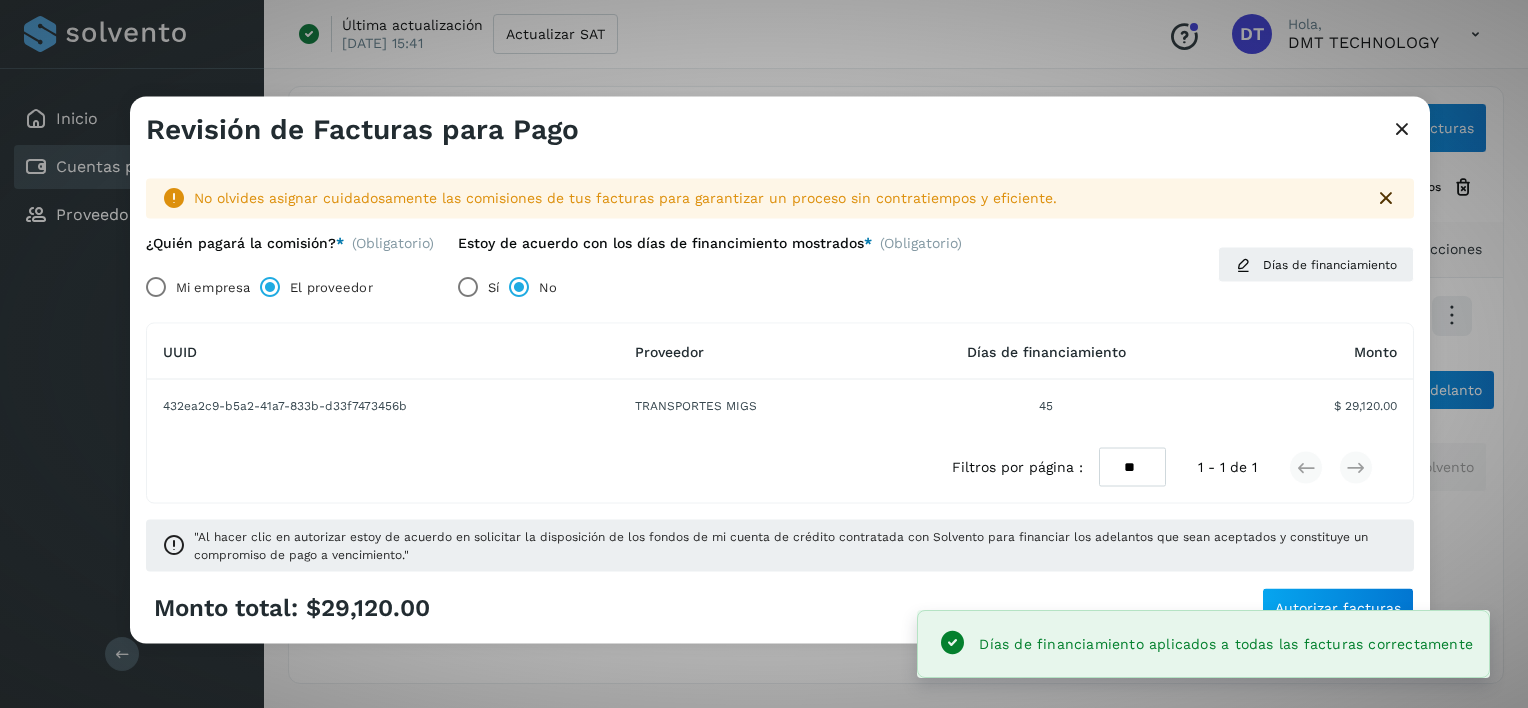 click on "No olvides asignar cuidadosamente las comisiones de tus facturas para garantizar un proceso sin contratiempos y eficiente. ¿Quién pagará la comisión?  * (Obligatorio)  Mi empresa El proveedor Estoy de acuerdo con los [PERSON_NAME] de financimiento mostrados  * (Obligatorio)  Sí No [PERSON_NAME] de financiamiento UUID Proveedor [PERSON_NAME] de financiamiento Monto 432ea2c9-b5a2-41a7-833b-d33f7473456b TRANSPORTES MIGS 45  $ 29,120.00 Filtros por página : ** ** ** 1 - 1 de 1  "Al hacer clic en autorizar estoy de acuerdo en solicitar la disposición de los fondos de mi cuenta de crédito contratada con [PERSON_NAME] para financiar los adelantos que [PERSON_NAME] aceptados y constituye un compromiso de pago a vencimiento."" at bounding box center (780, 366) 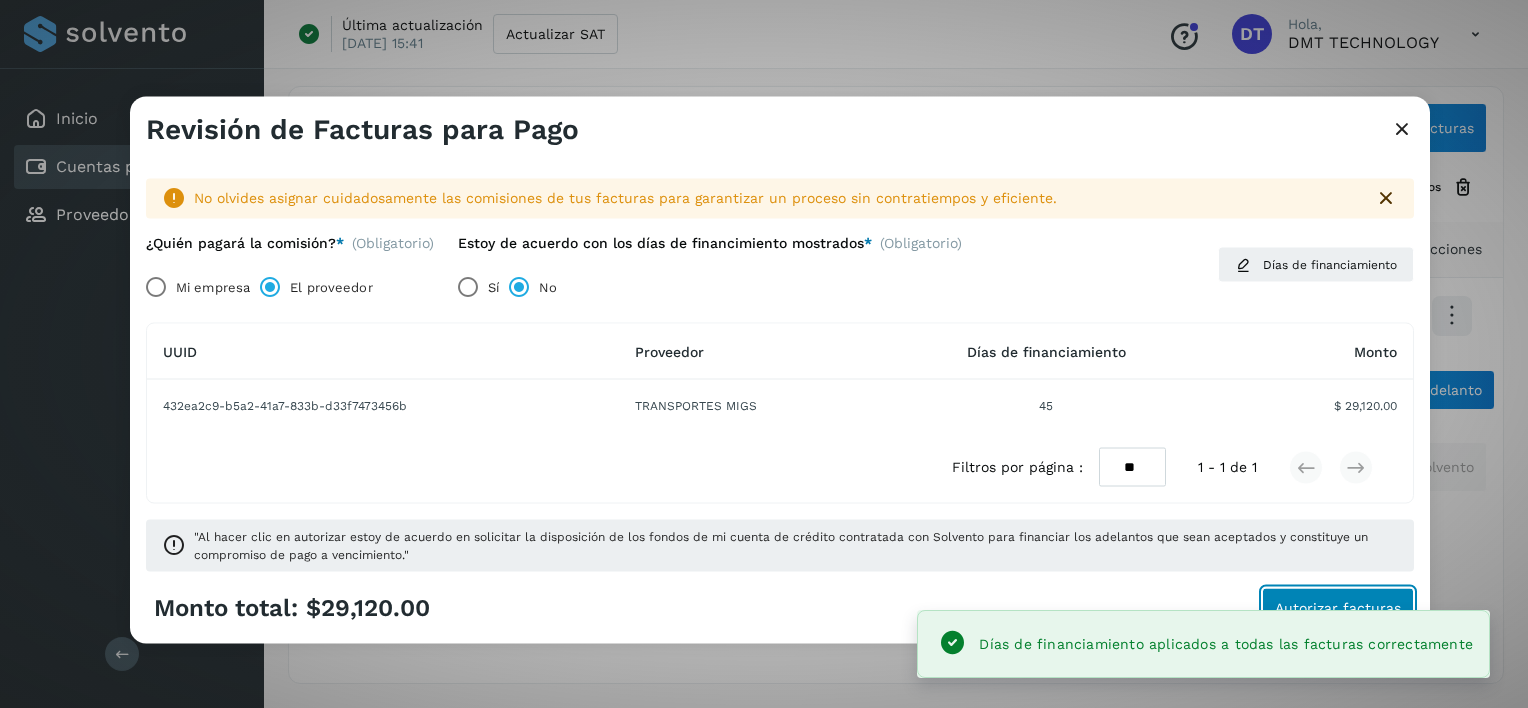 click on "Autorizar facturas" at bounding box center (1338, 607) 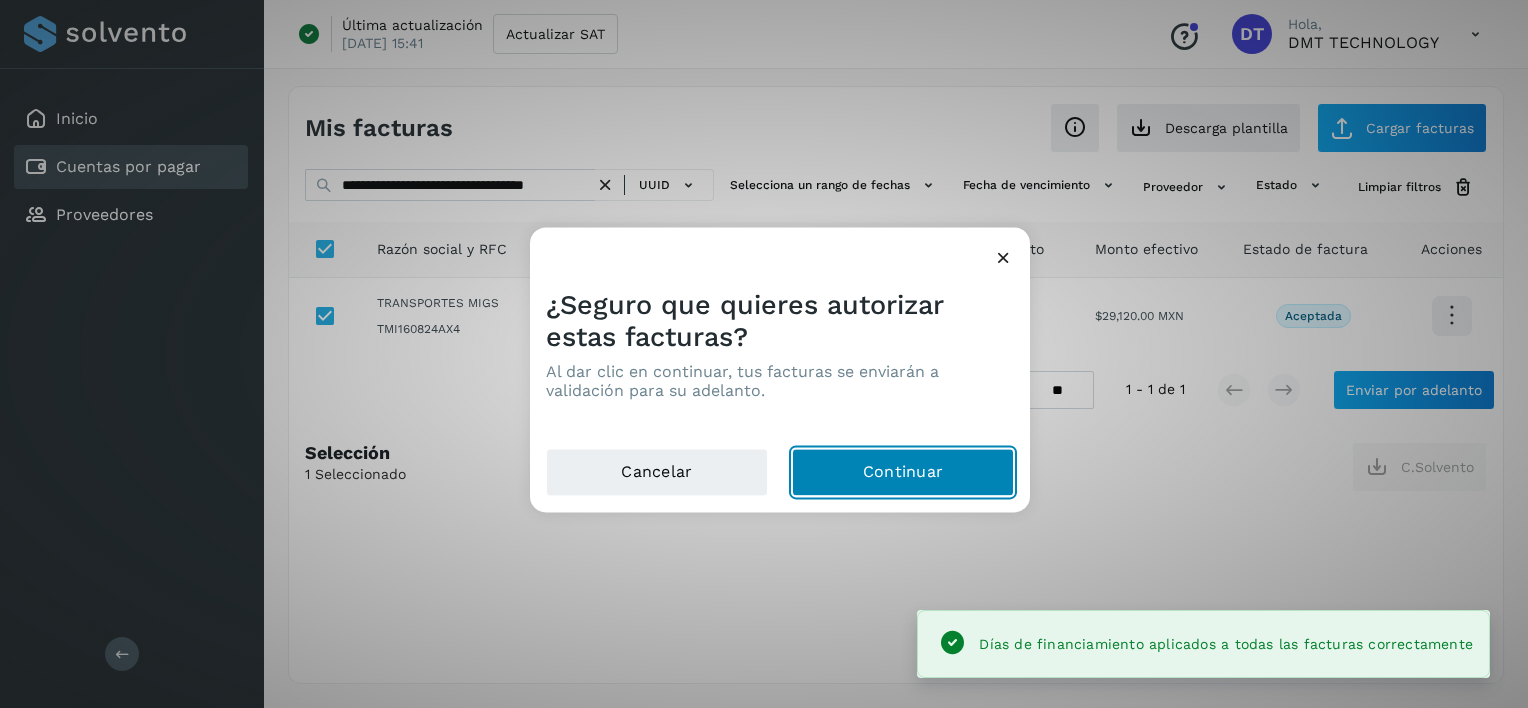 click on "Continuar" 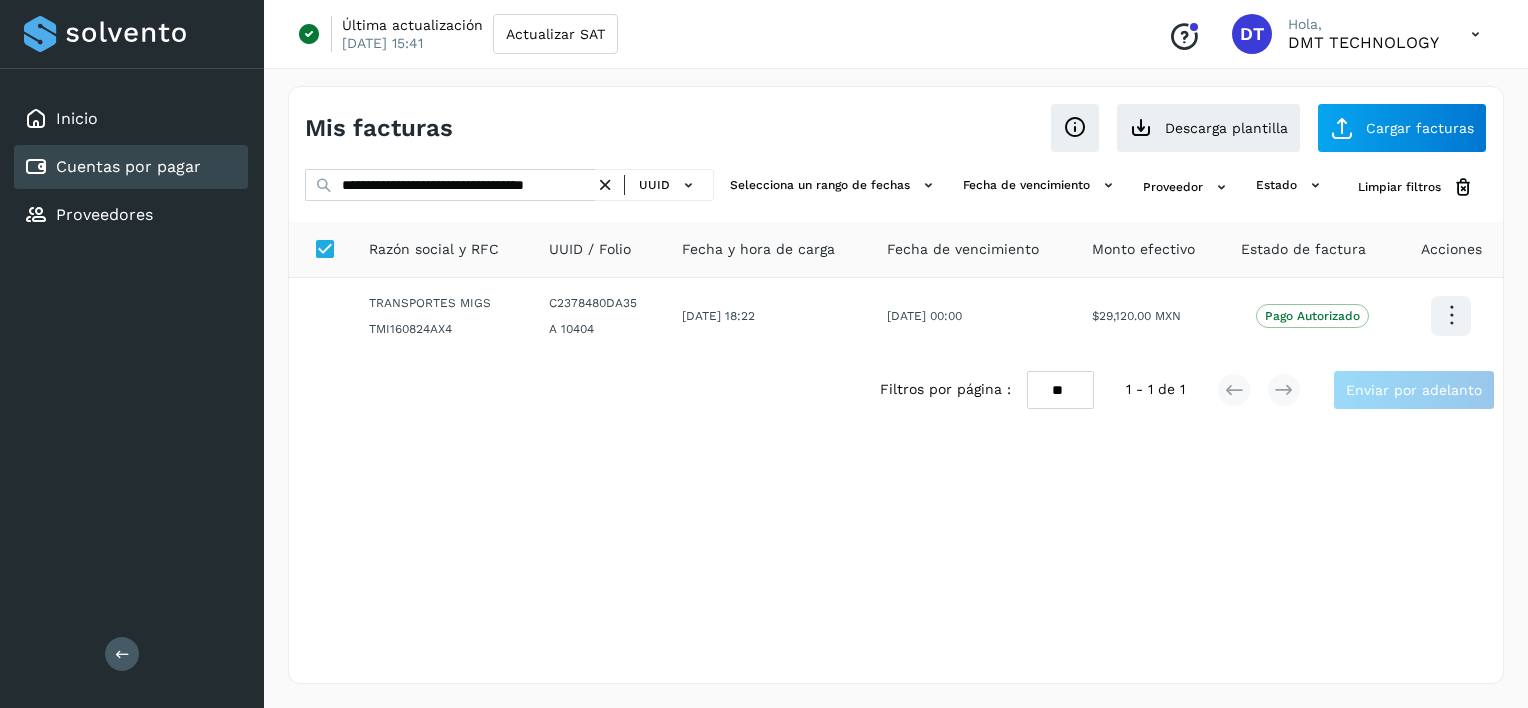 click at bounding box center (605, 185) 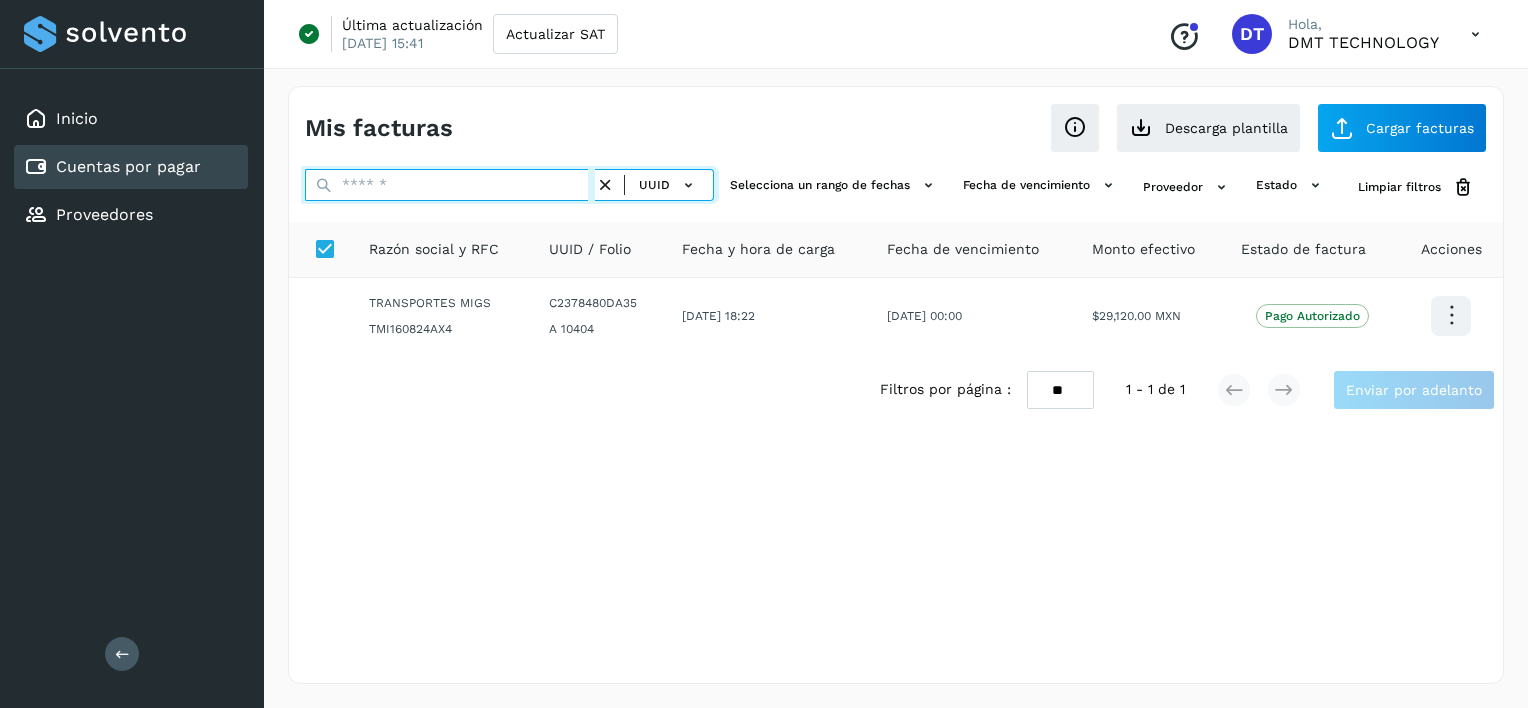click at bounding box center (450, 185) 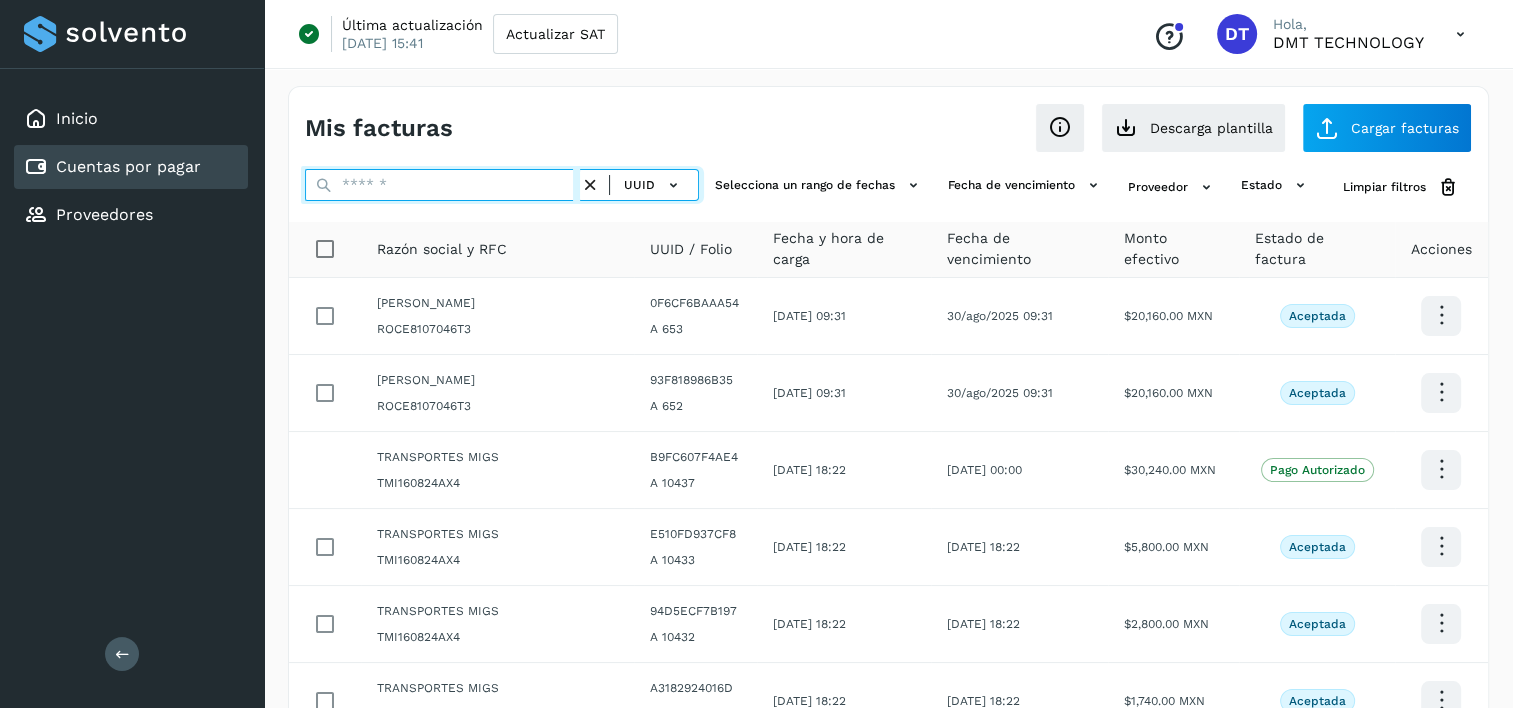 click at bounding box center (442, 185) 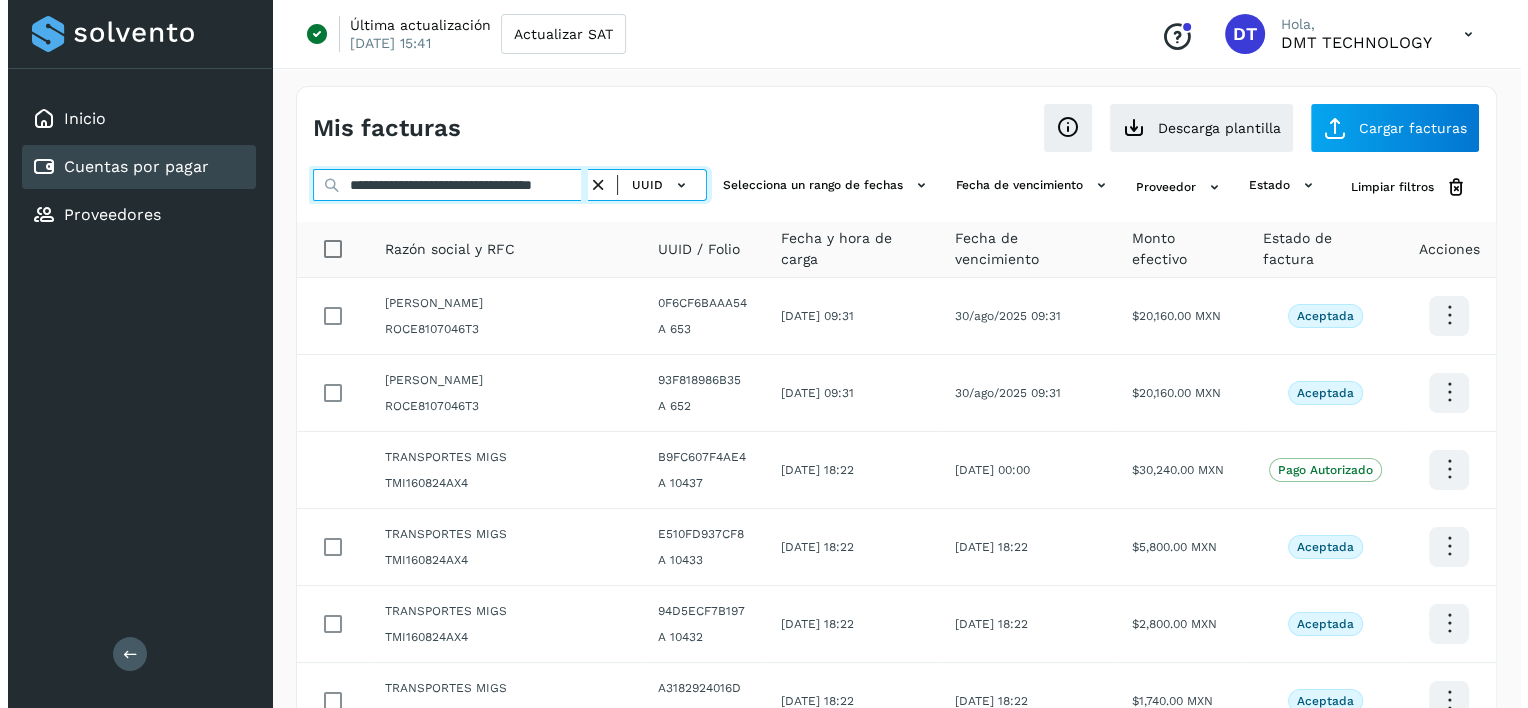 scroll, scrollTop: 0, scrollLeft: 61, axis: horizontal 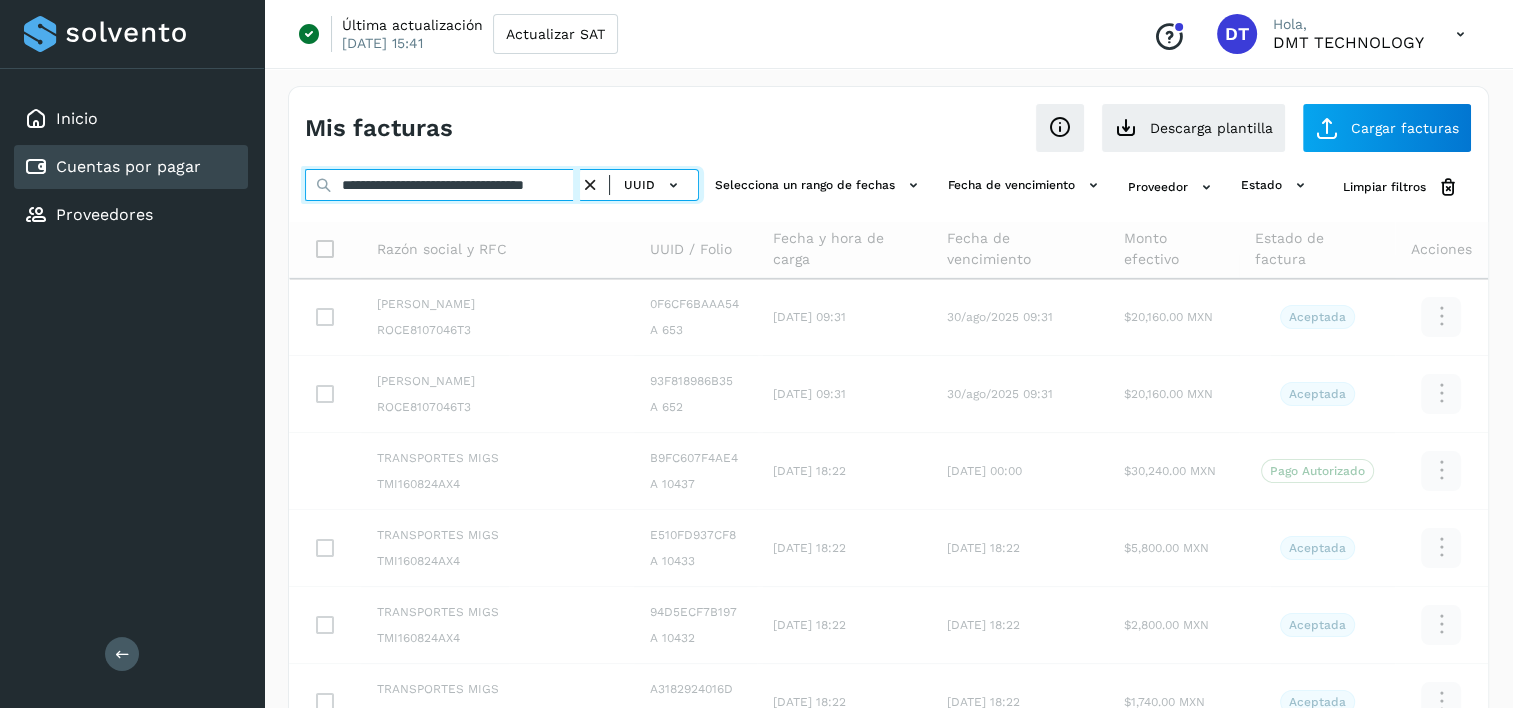 type on "**********" 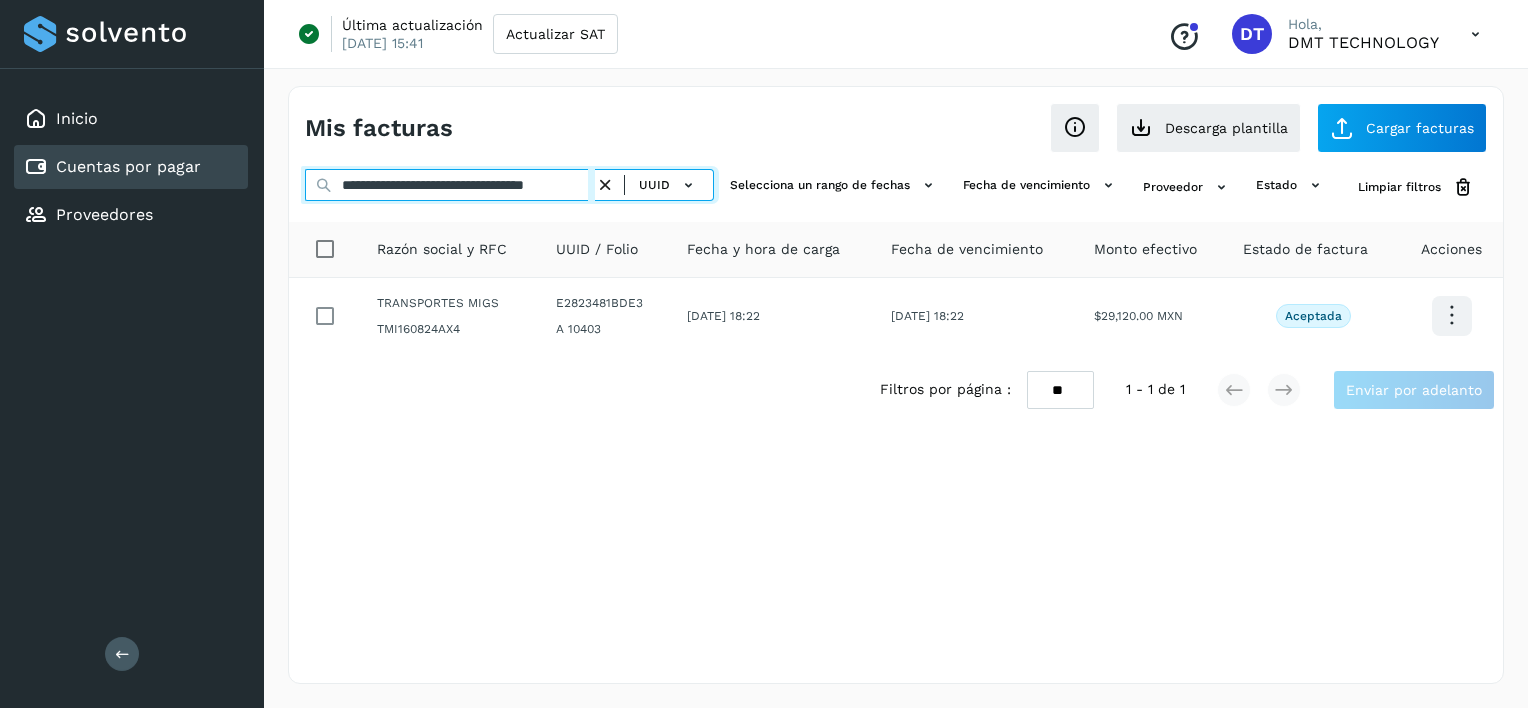 scroll, scrollTop: 0, scrollLeft: 0, axis: both 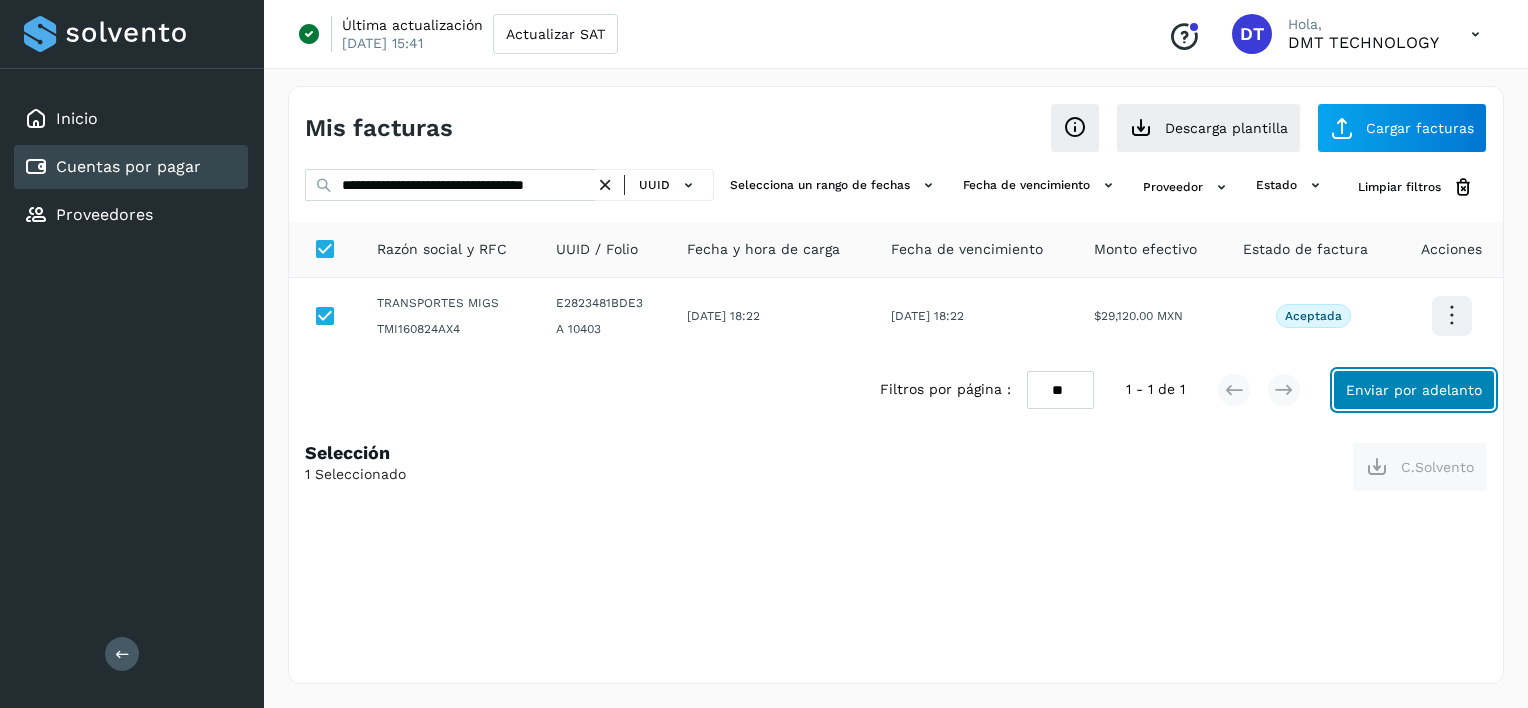 click on "Enviar por adelanto" 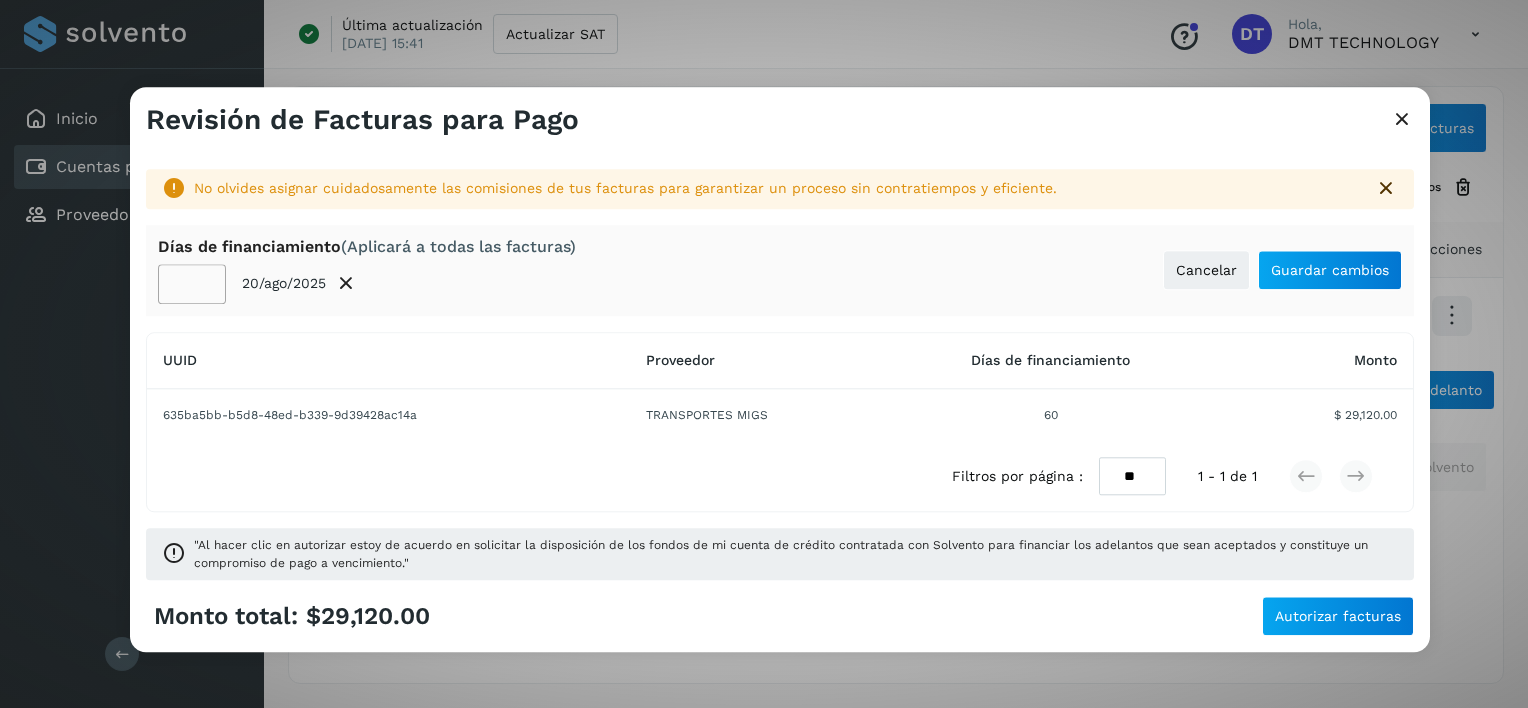 click on "**" 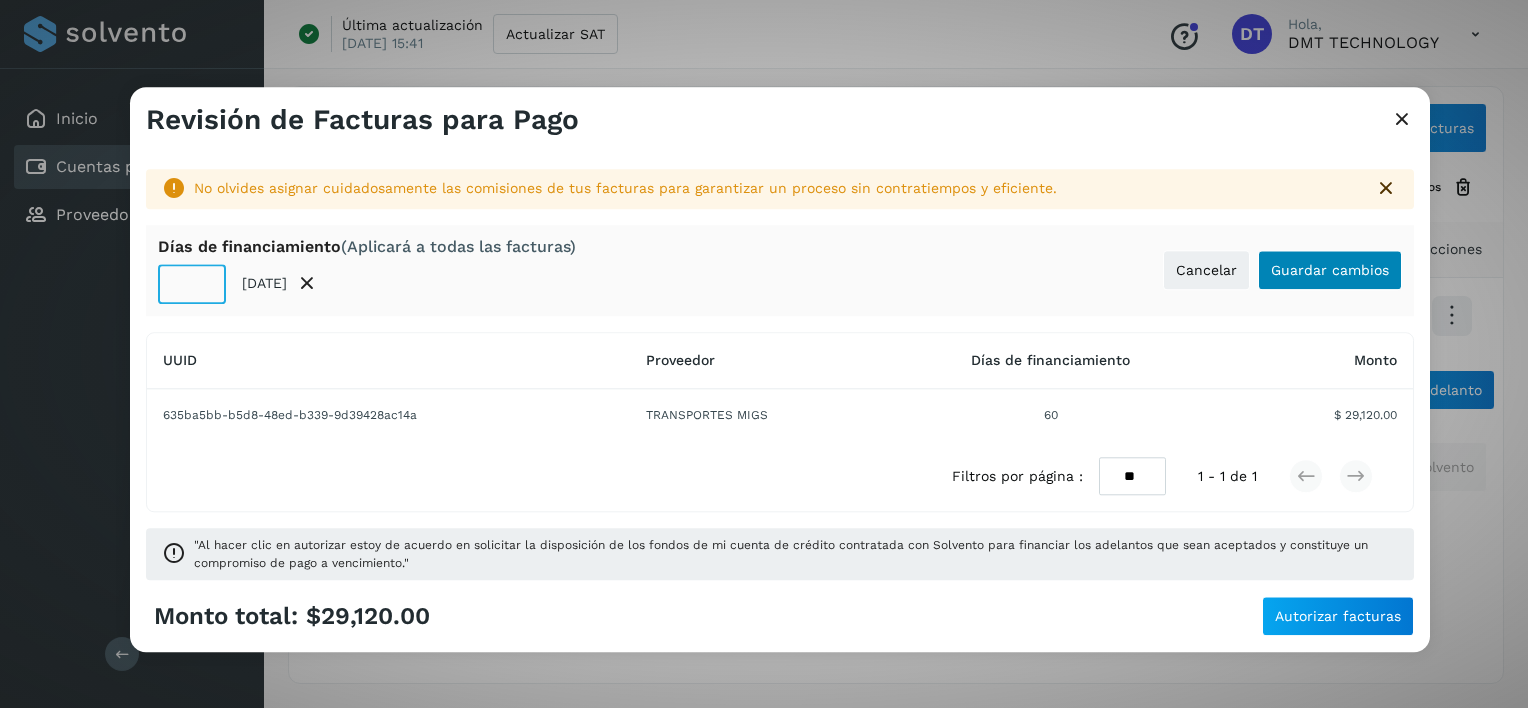 type on "**" 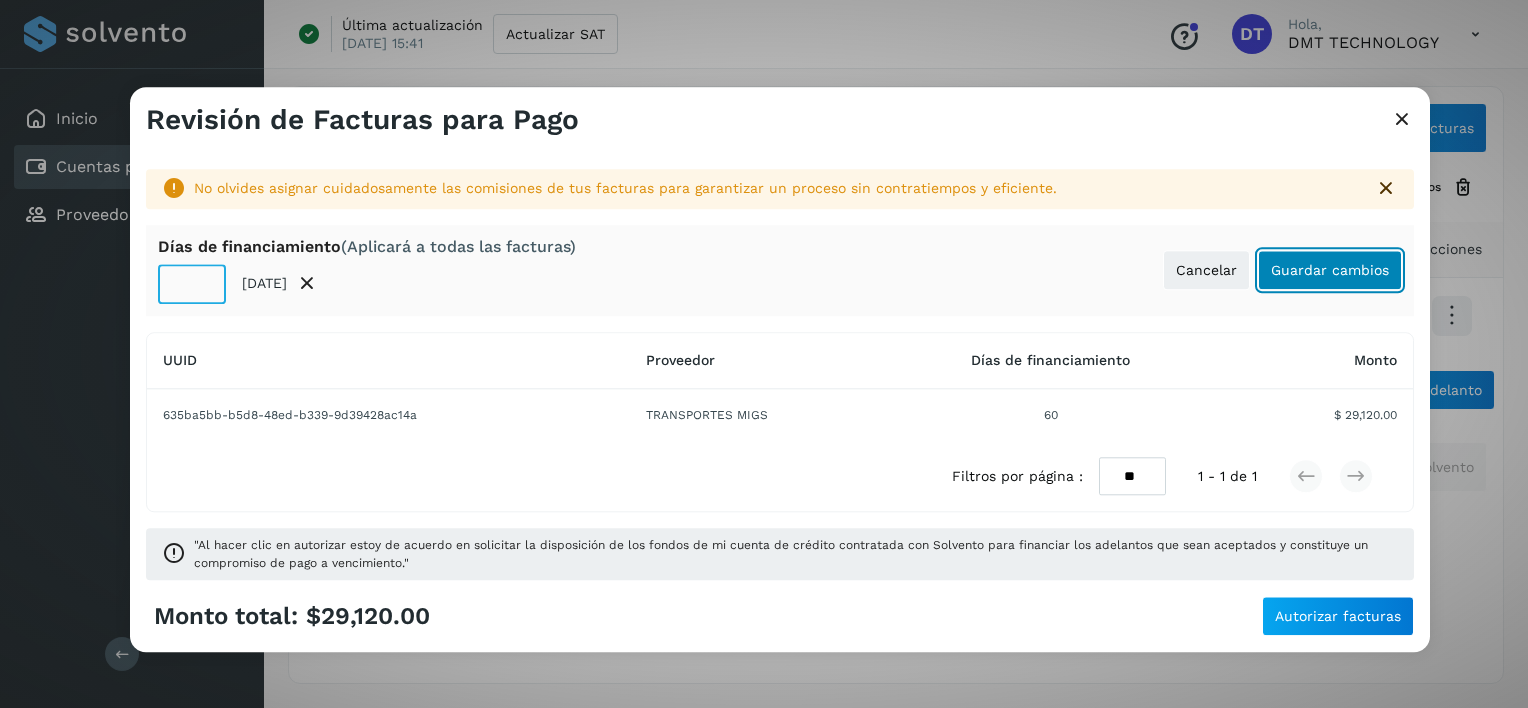 click on "Guardar cambios" 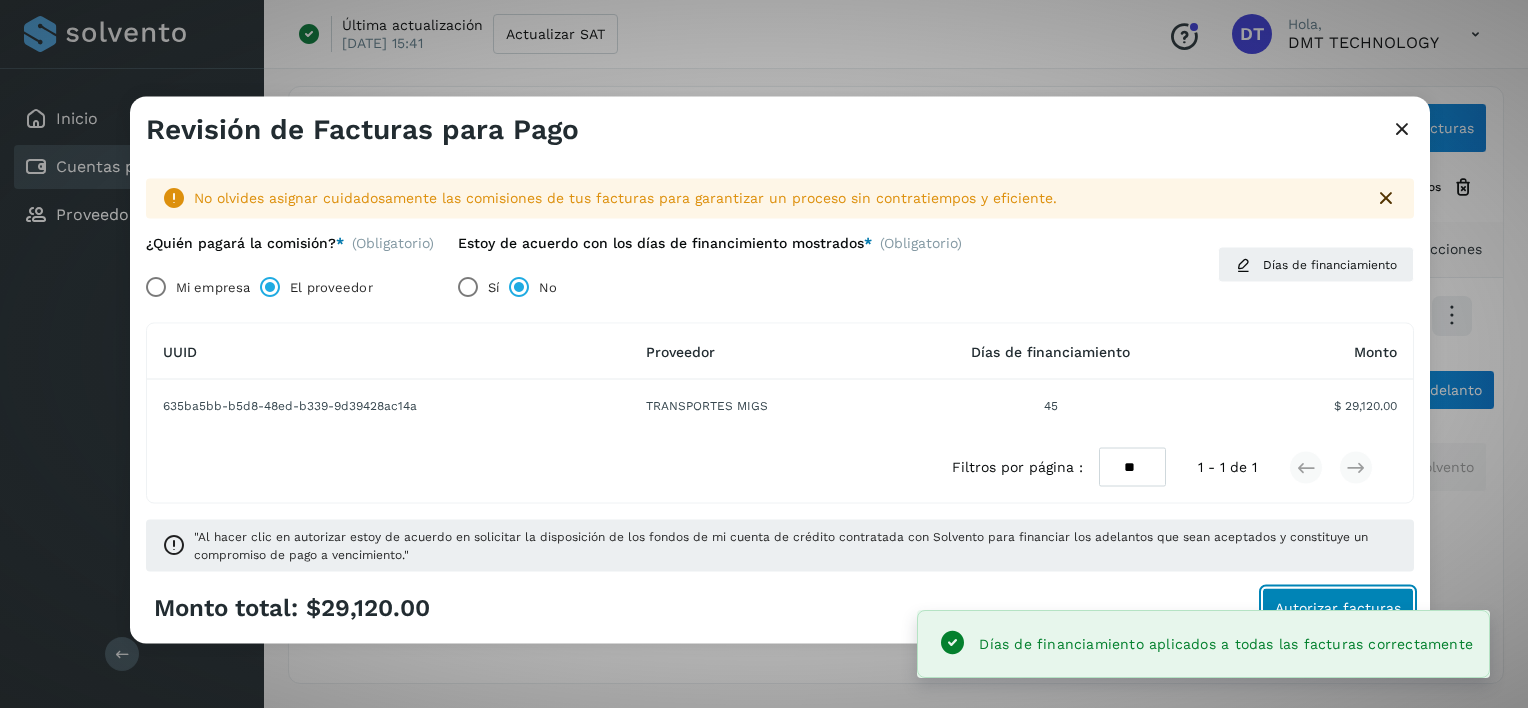 click on "Autorizar facturas" 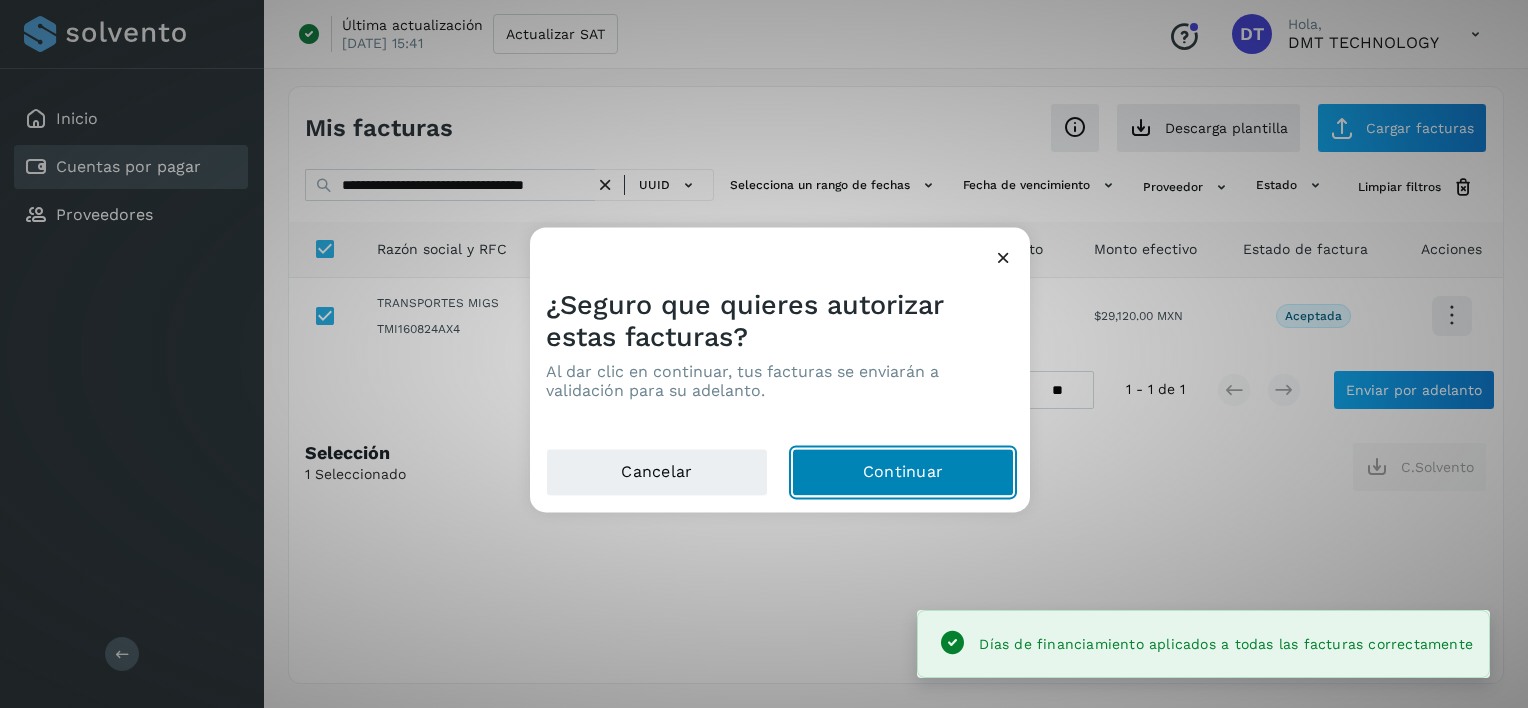 click on "Continuar" 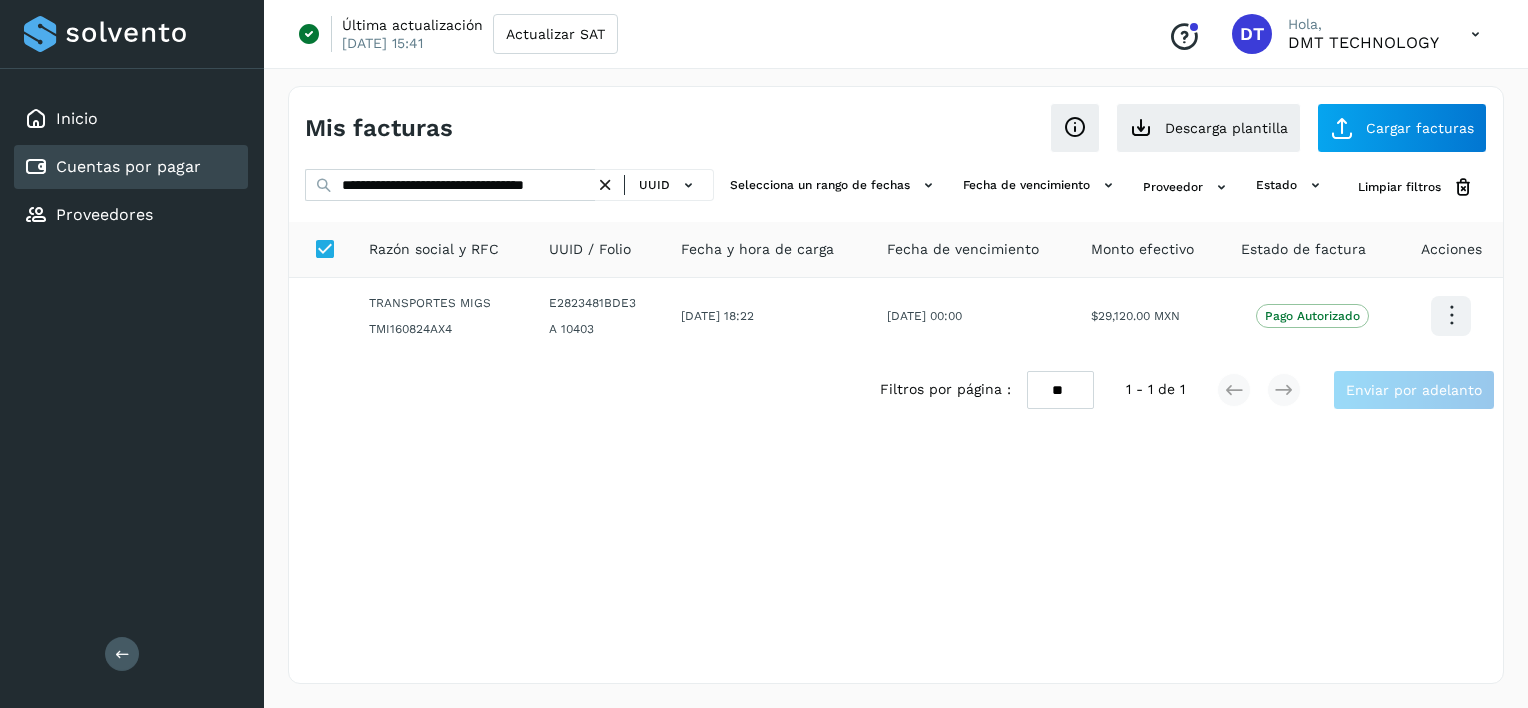 click at bounding box center (605, 185) 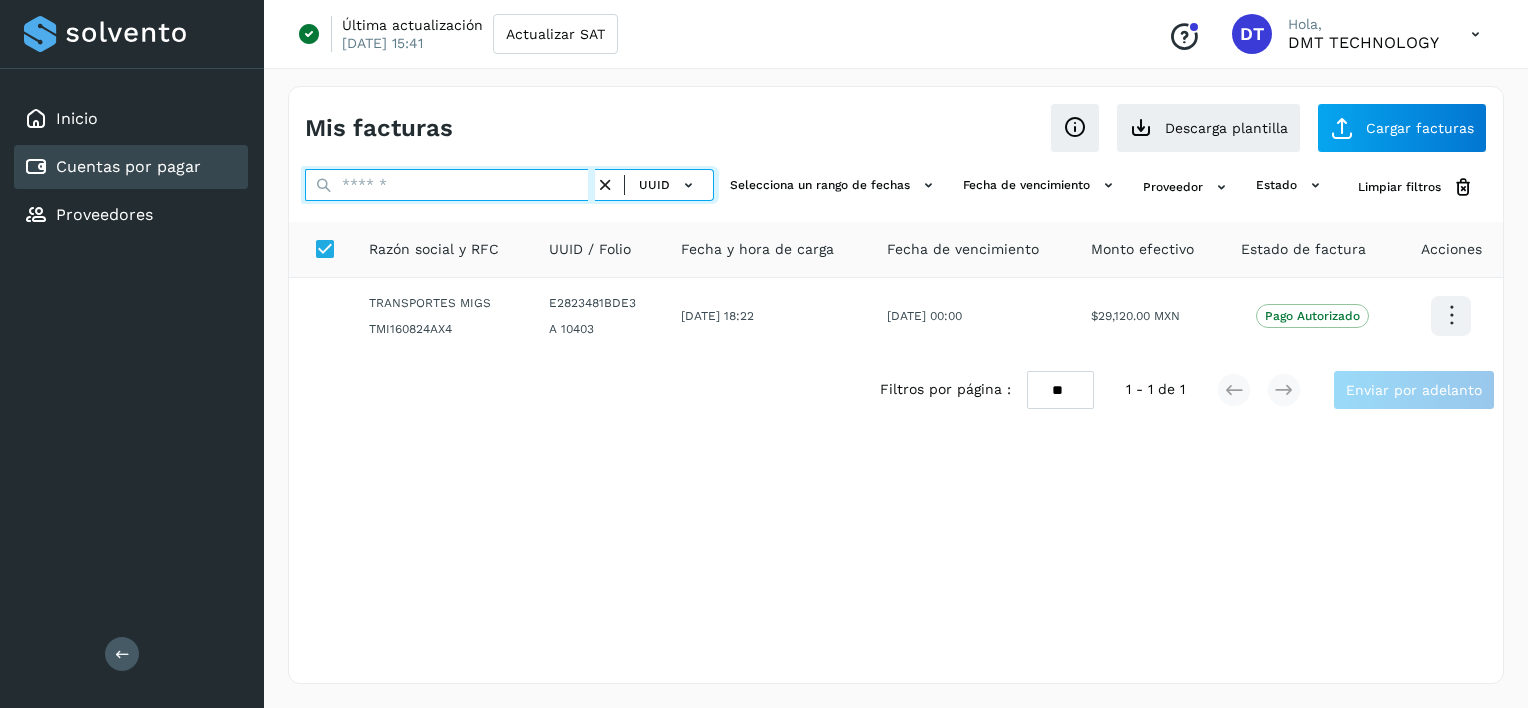 click at bounding box center [450, 185] 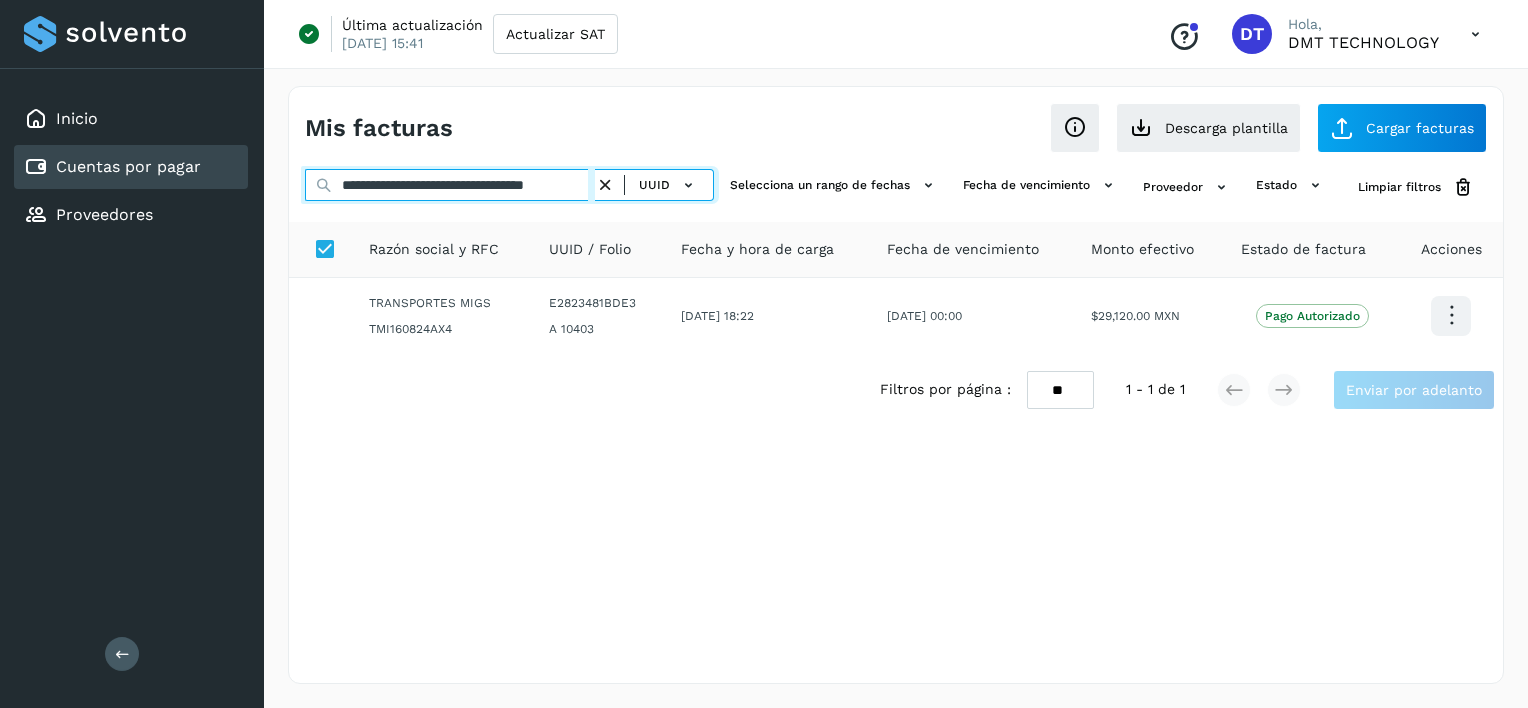 scroll, scrollTop: 0, scrollLeft: 52, axis: horizontal 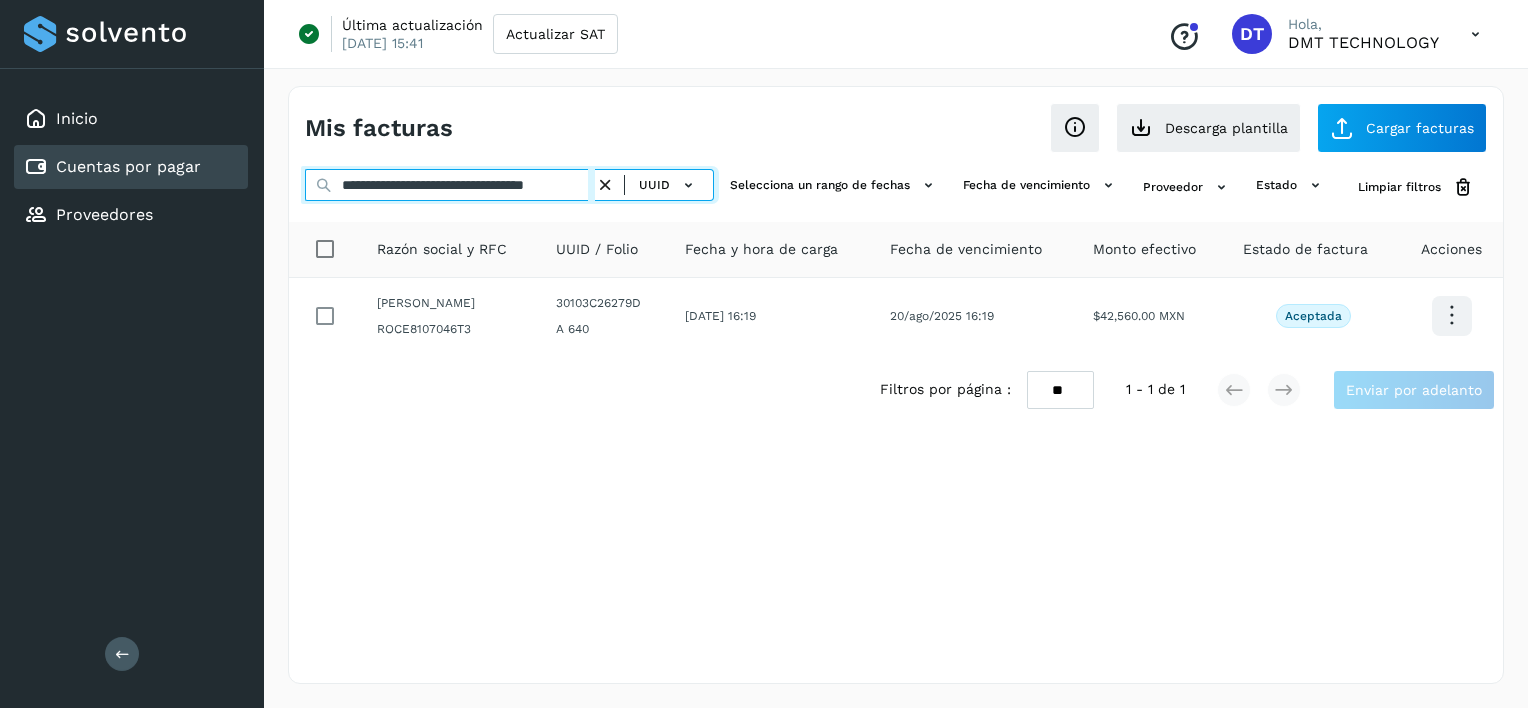 type on "**********" 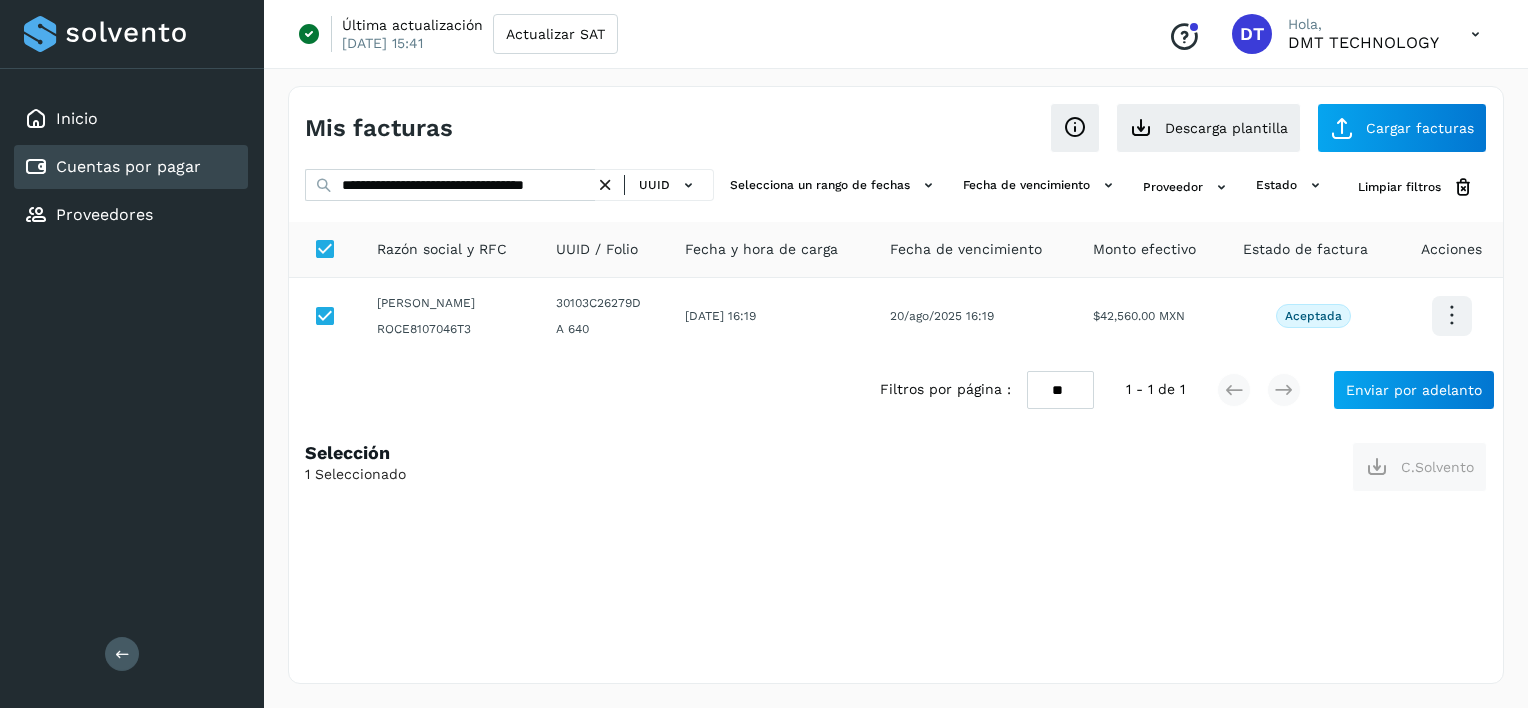click on "Filtros por página : ** ** ** 1 - 1 de 1 Enviar por adelanto" at bounding box center (1187, 390) 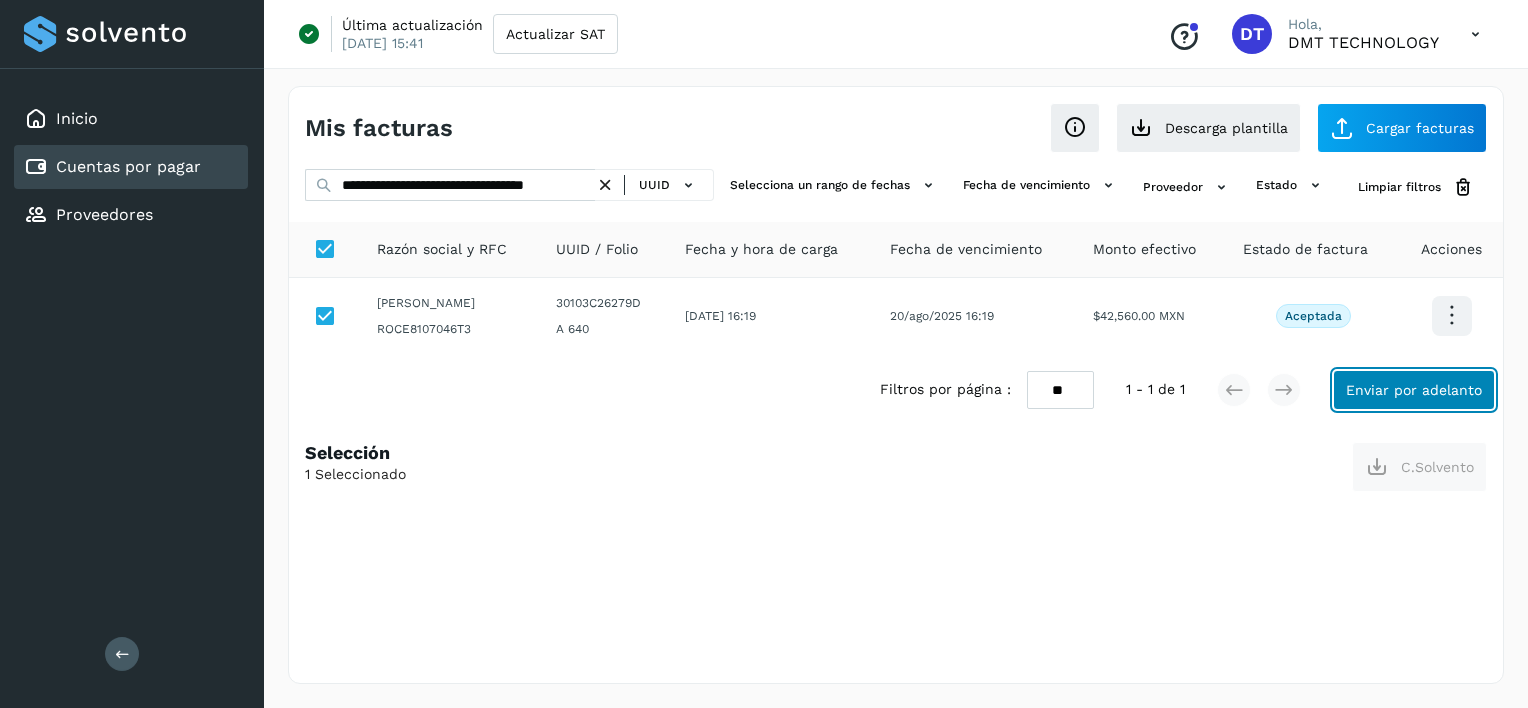 click on "Enviar por adelanto" 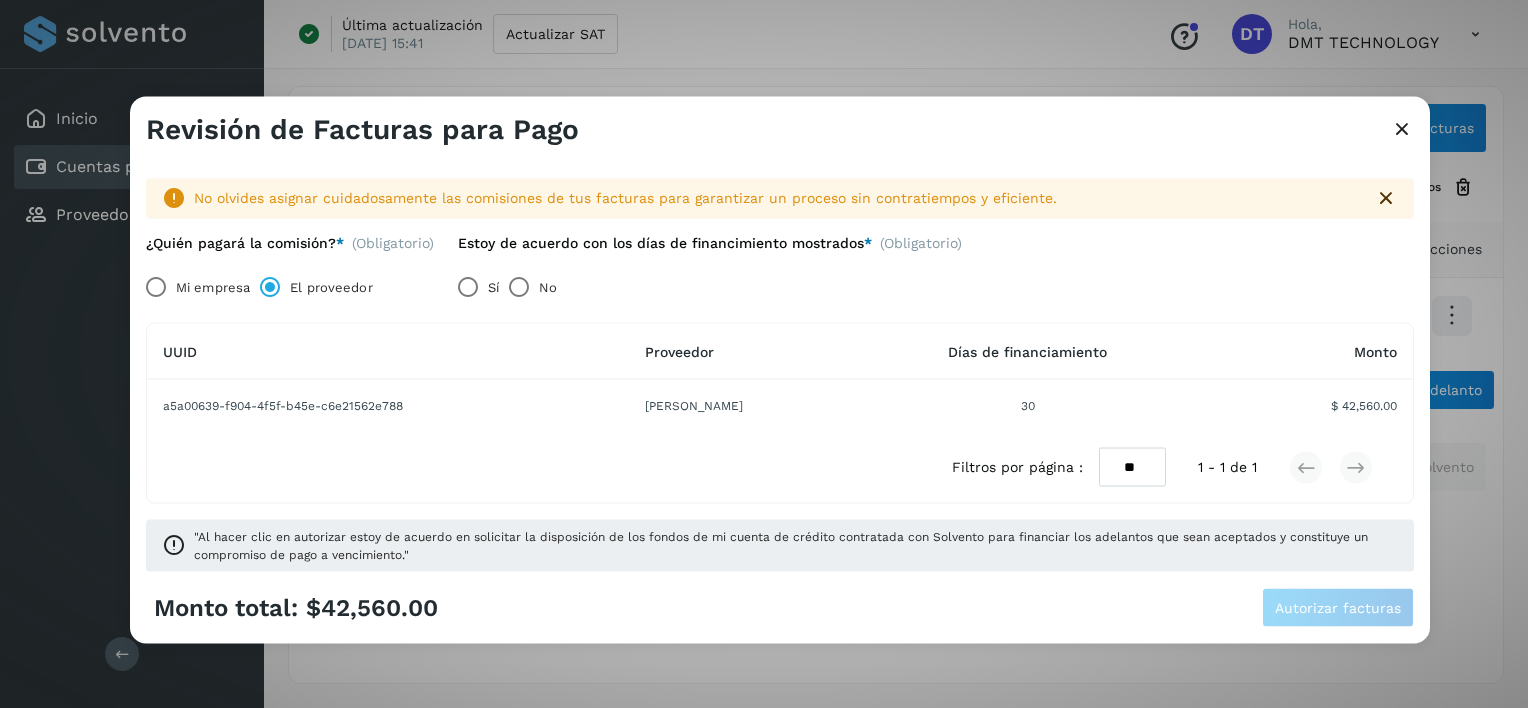 click on "Sí No" 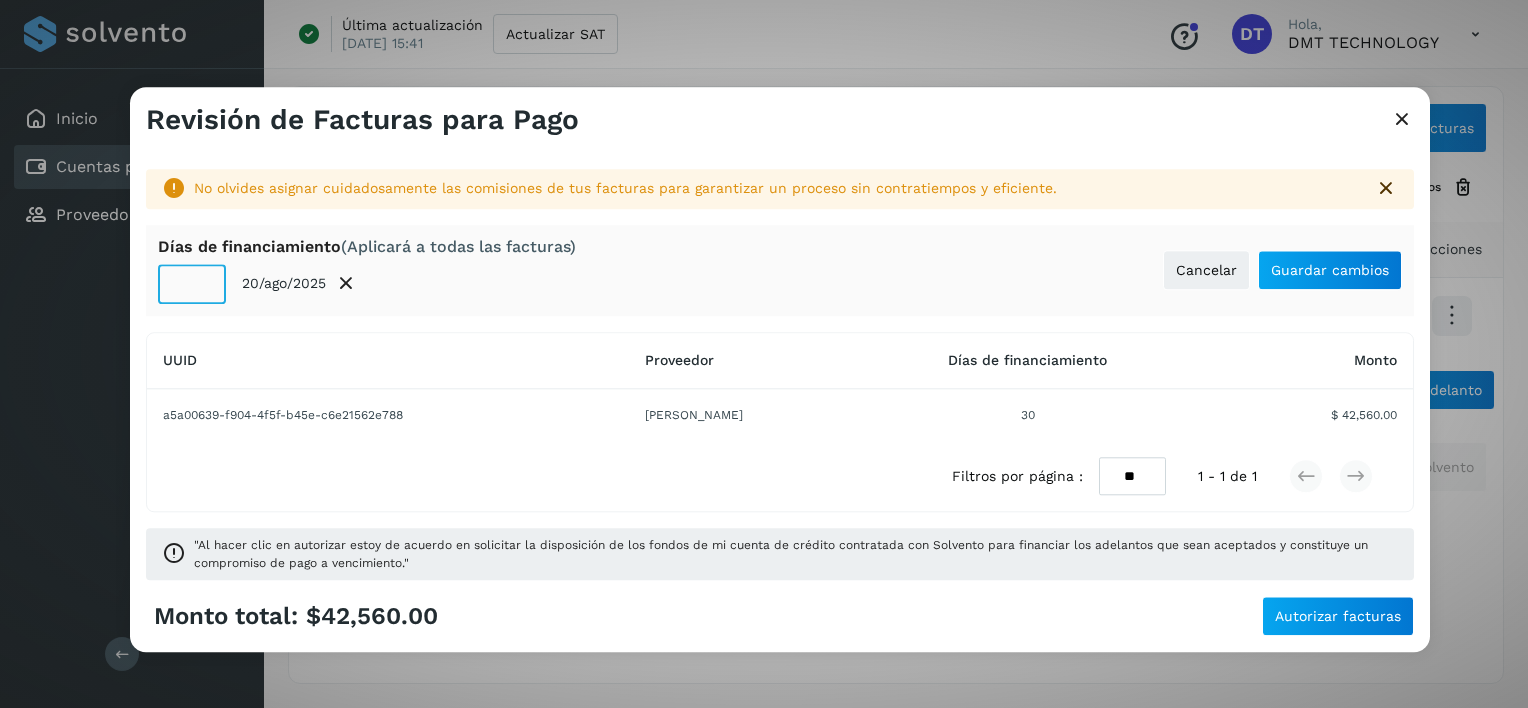 click on "**" 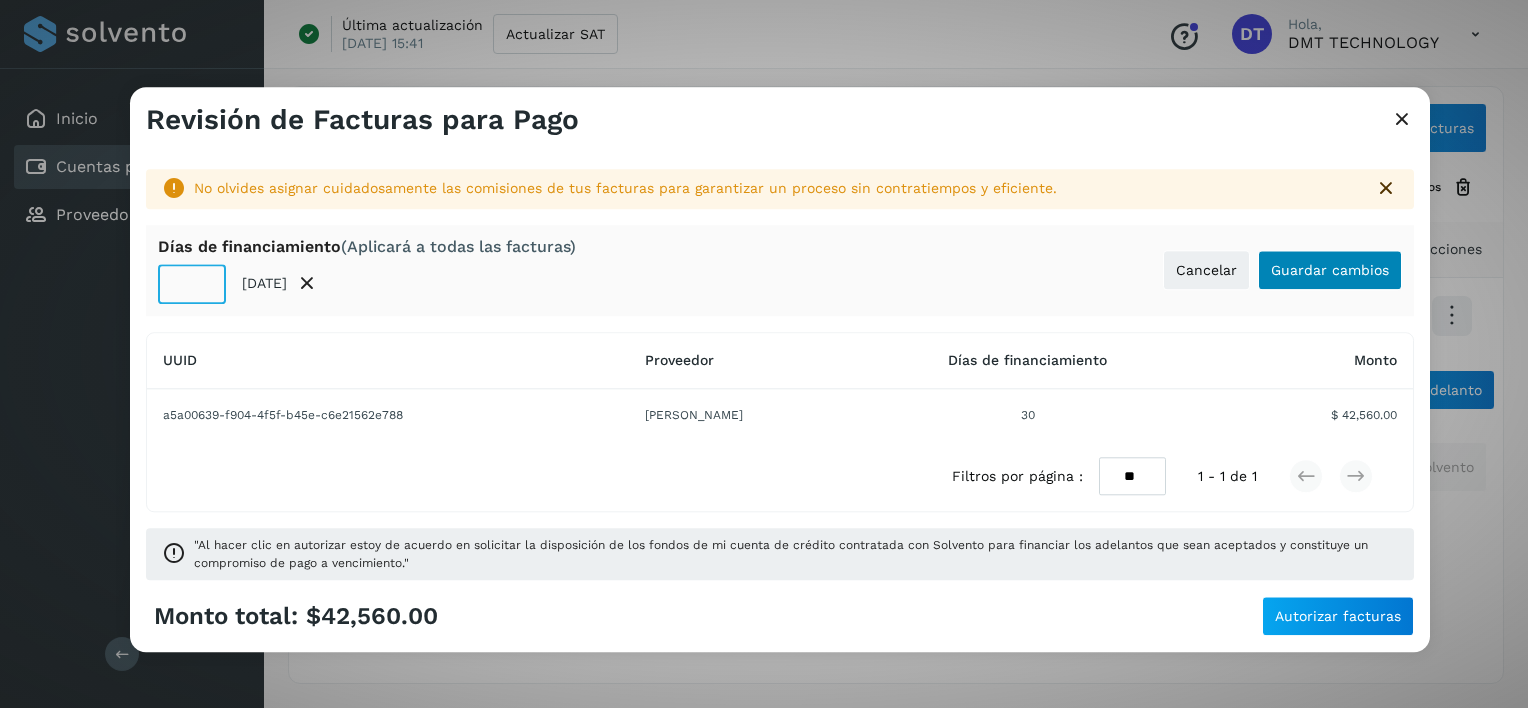 type on "**" 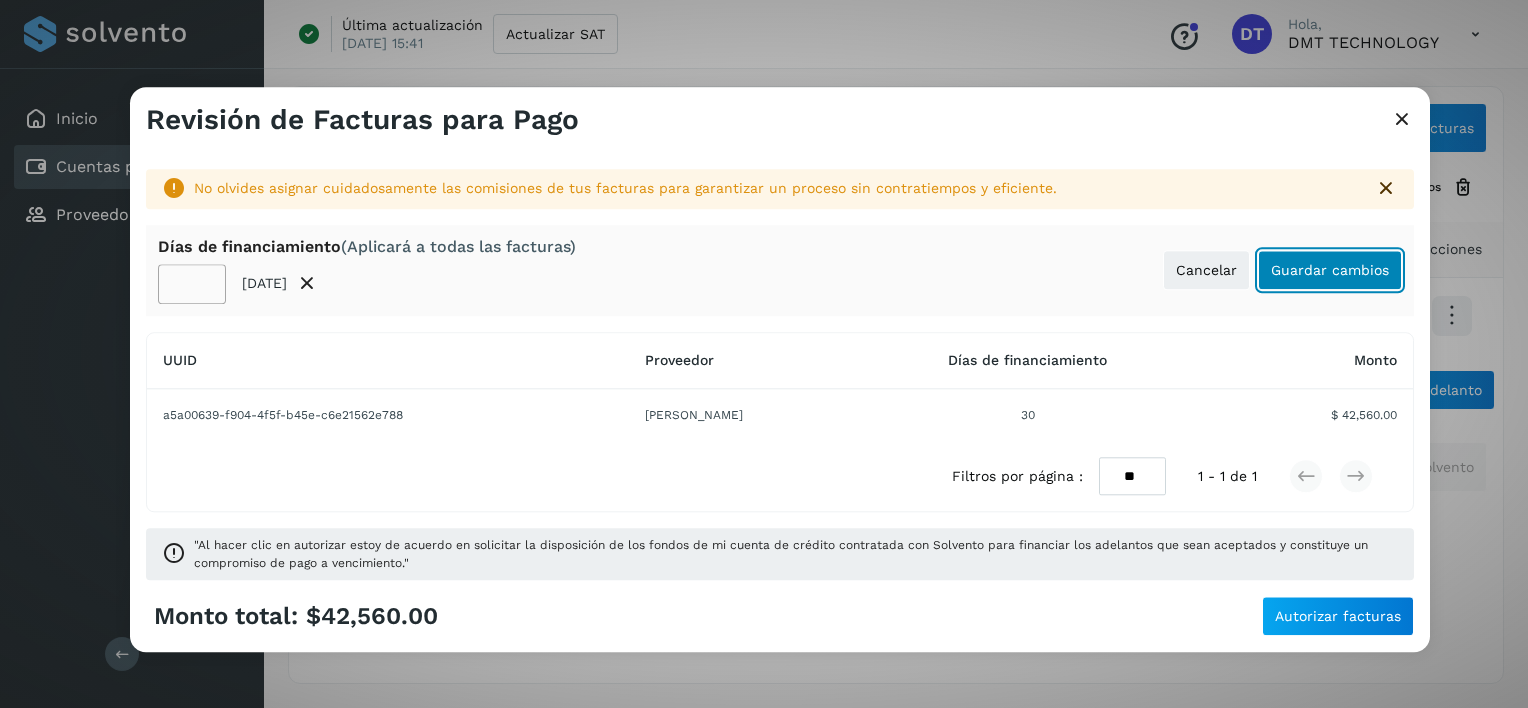 click on "Guardar cambios" at bounding box center (1330, 270) 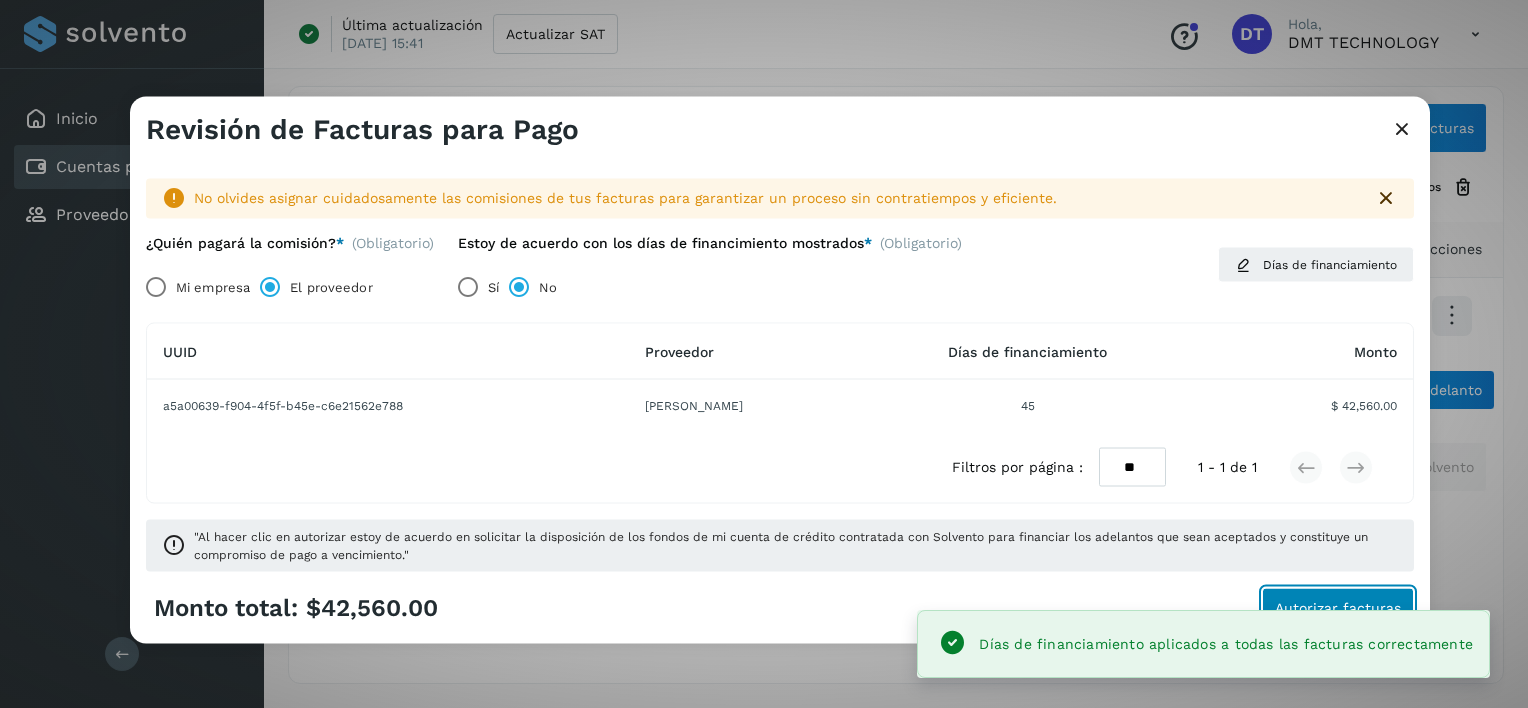 click on "Autorizar facturas" at bounding box center (1338, 607) 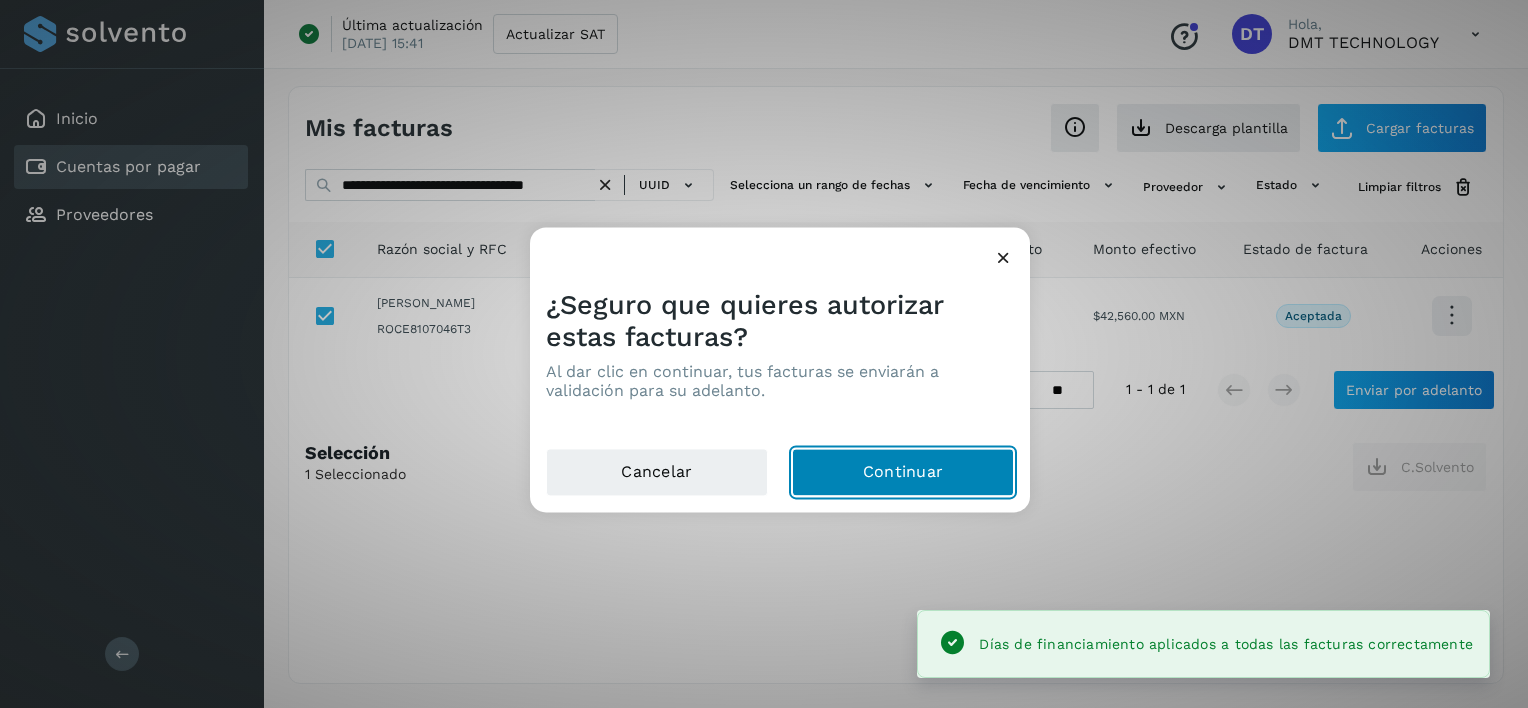 drag, startPoint x: 907, startPoint y: 463, endPoint x: 884, endPoint y: 422, distance: 47.010635 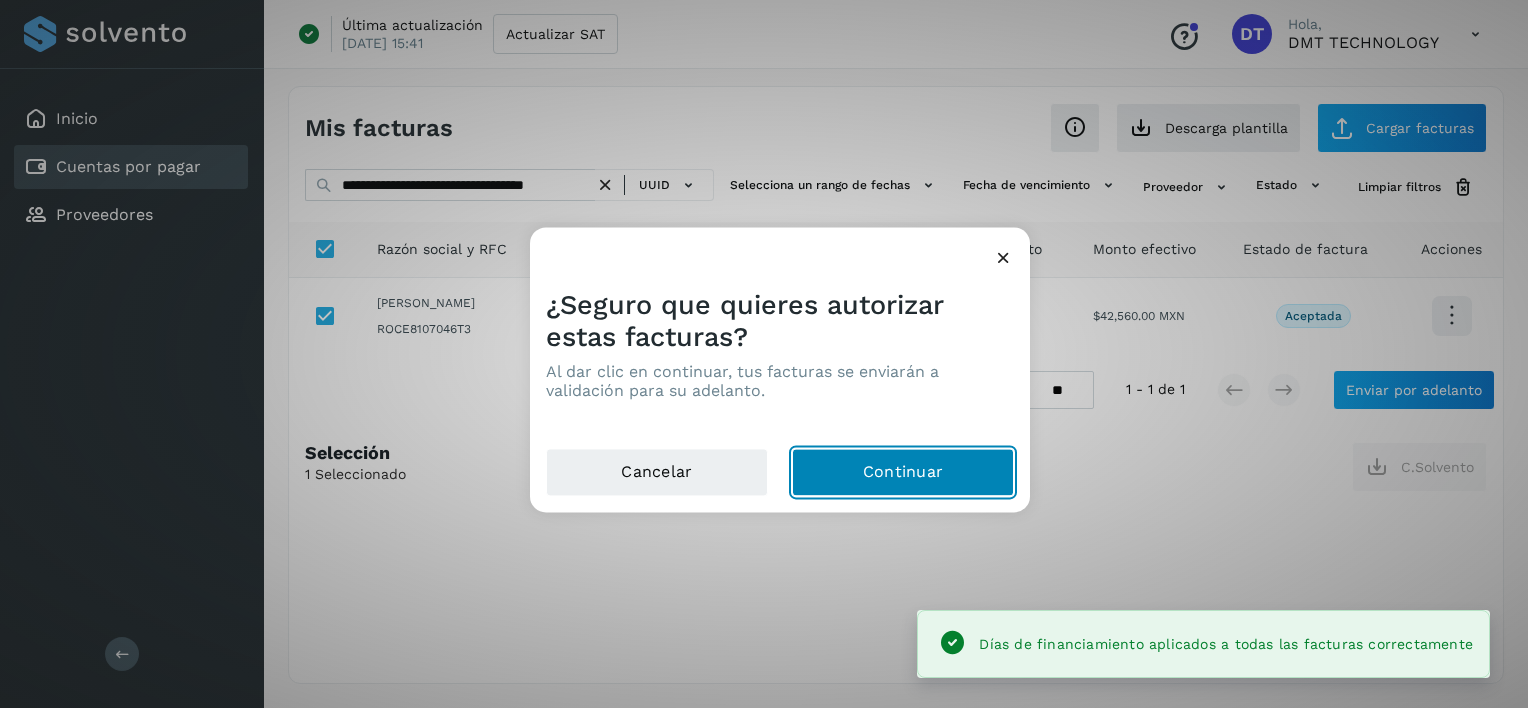 click on "Continuar" 